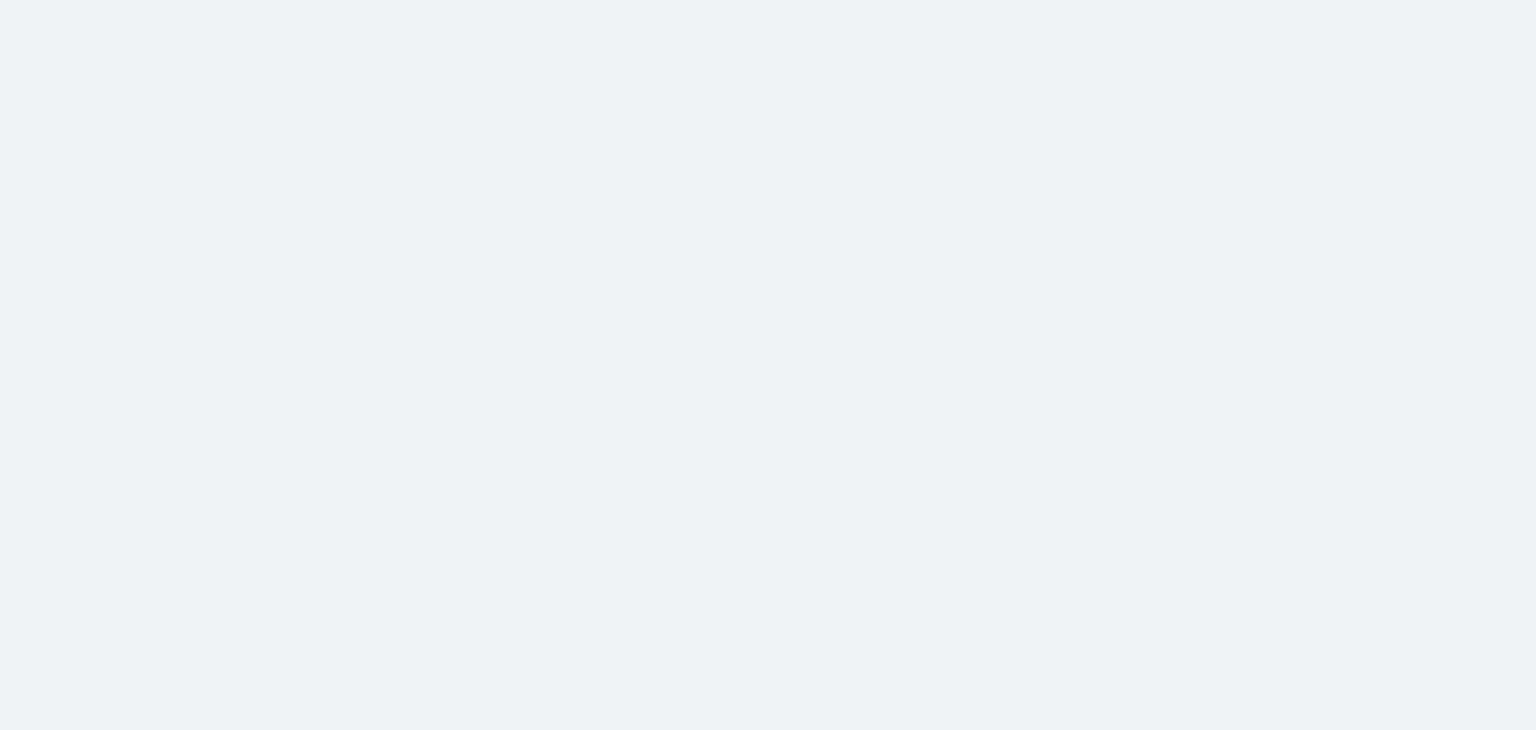 scroll, scrollTop: 0, scrollLeft: 0, axis: both 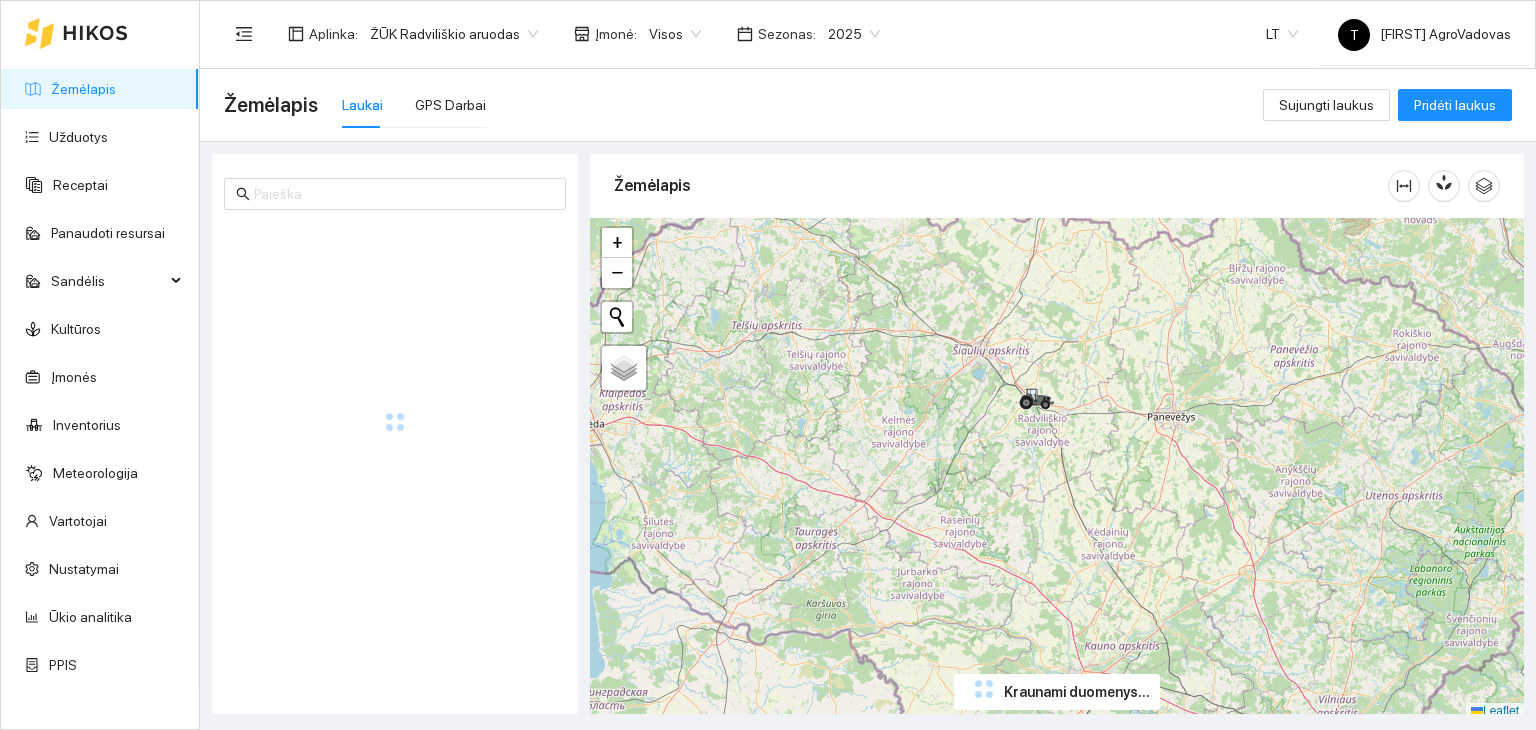 click on "2025" at bounding box center (454, 34) 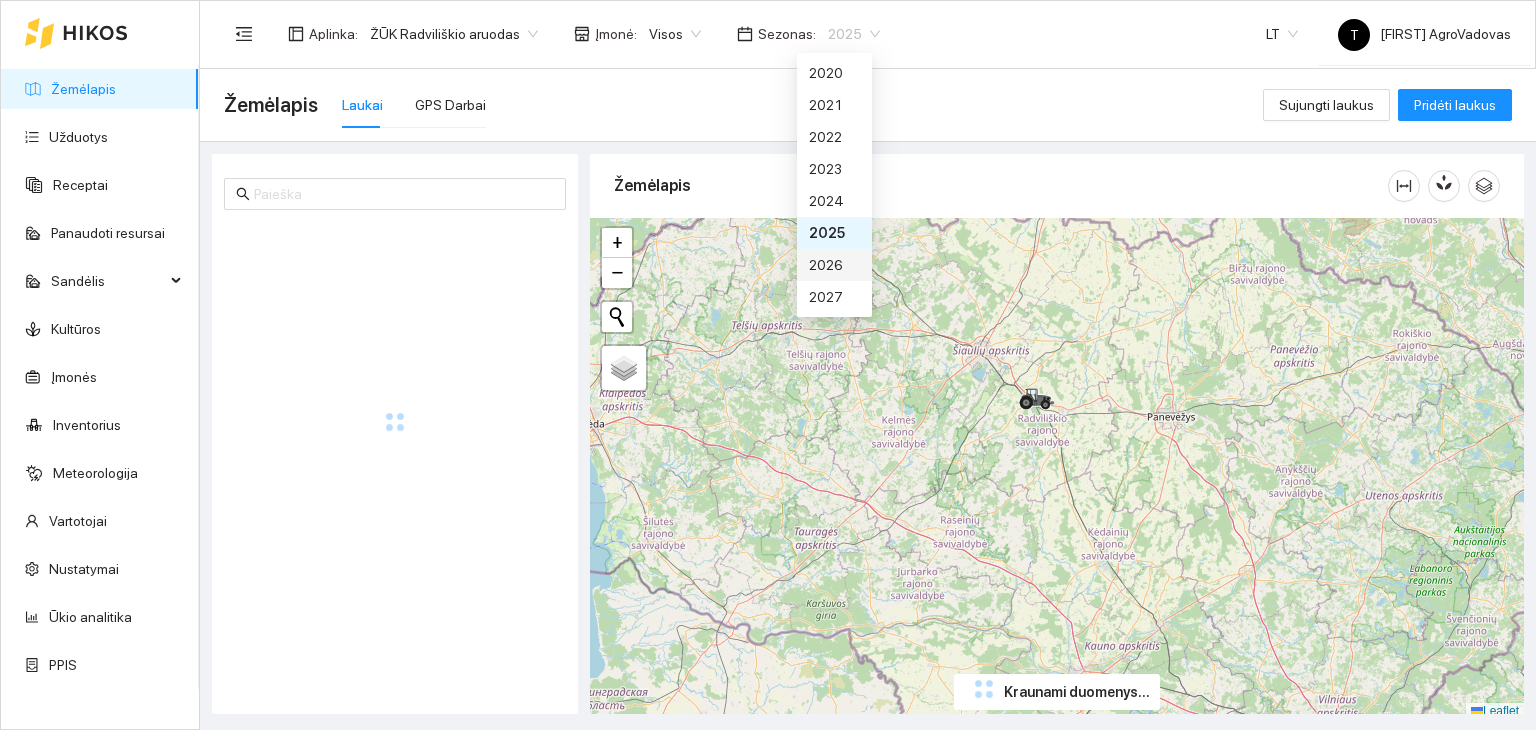 click on "2026" at bounding box center [834, 265] 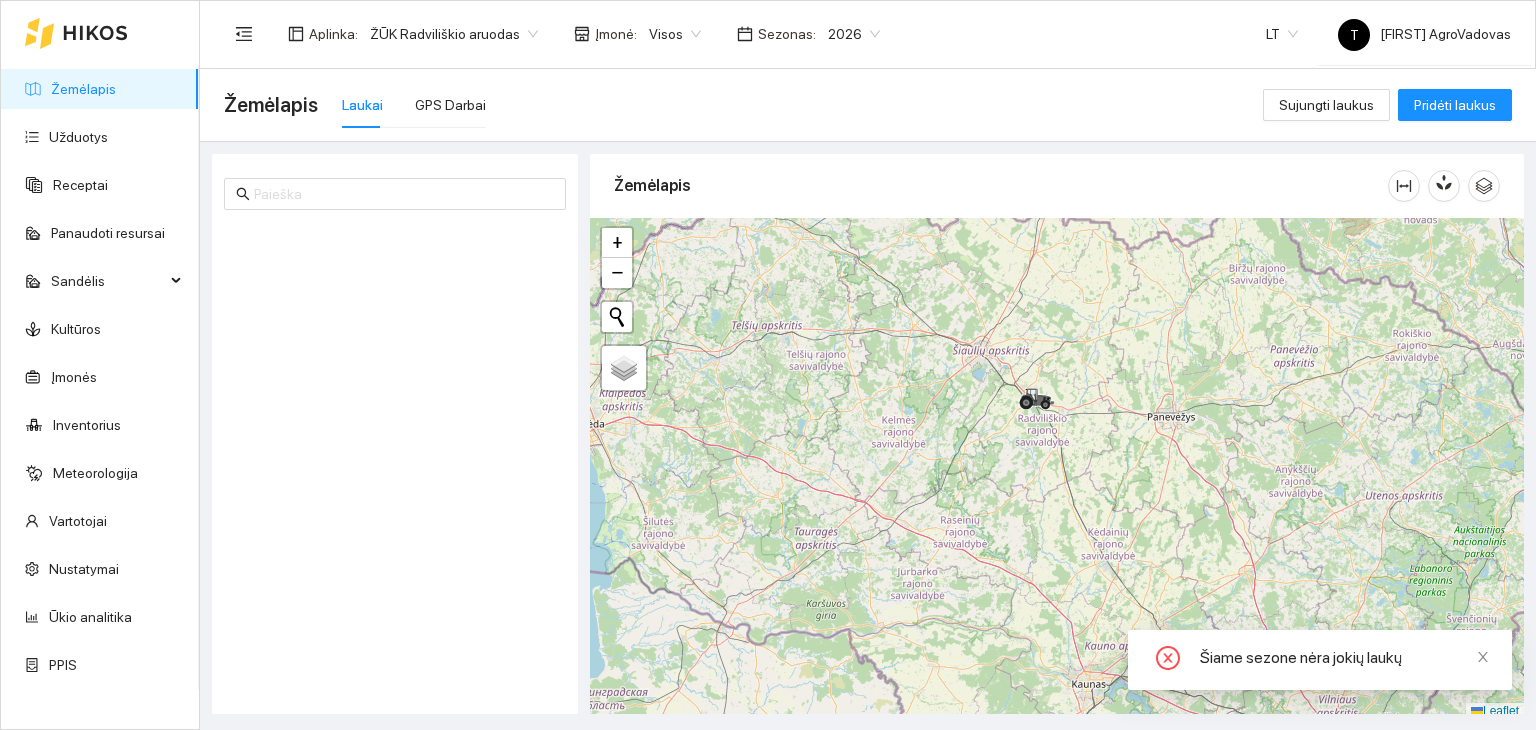 click on "2026" at bounding box center [854, 34] 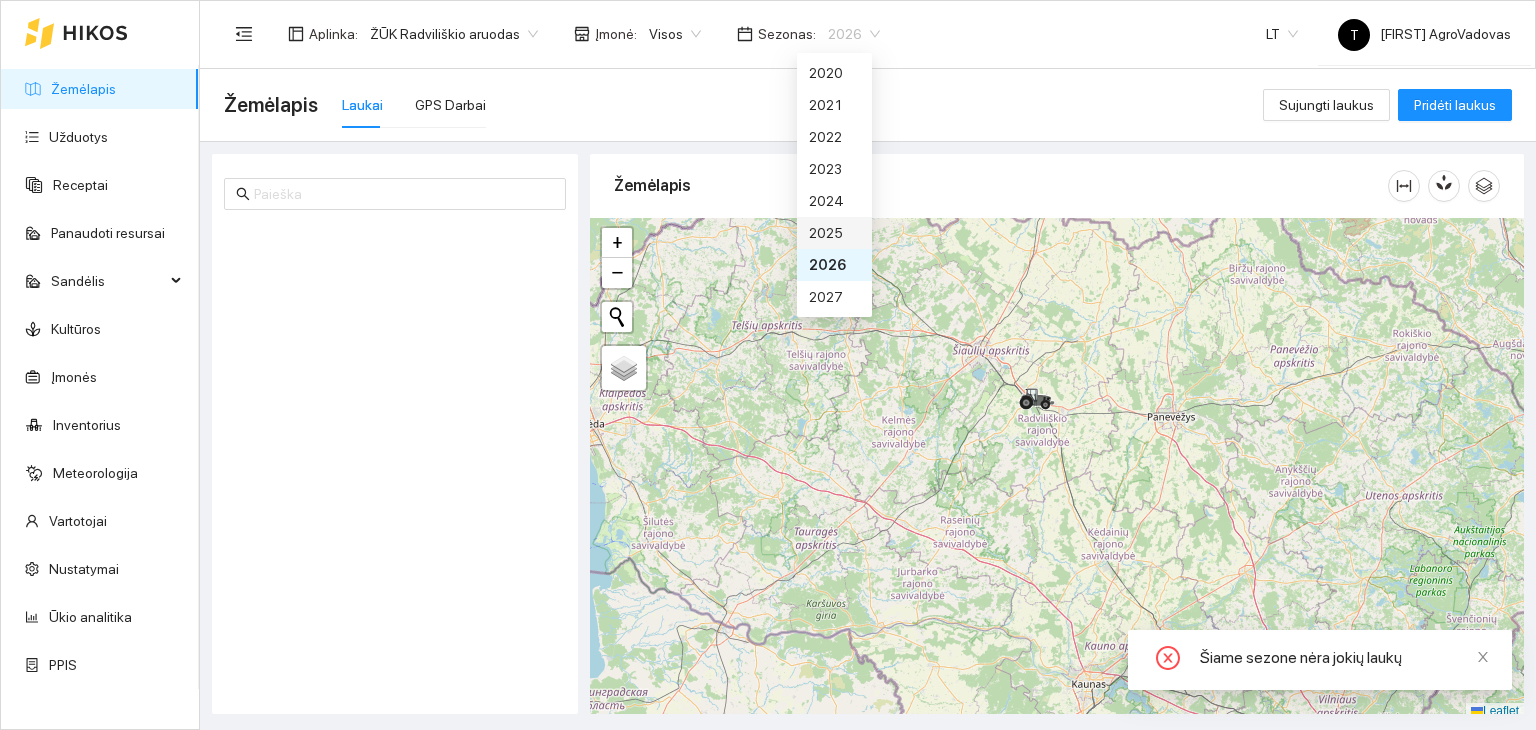click on "2025" at bounding box center (834, 233) 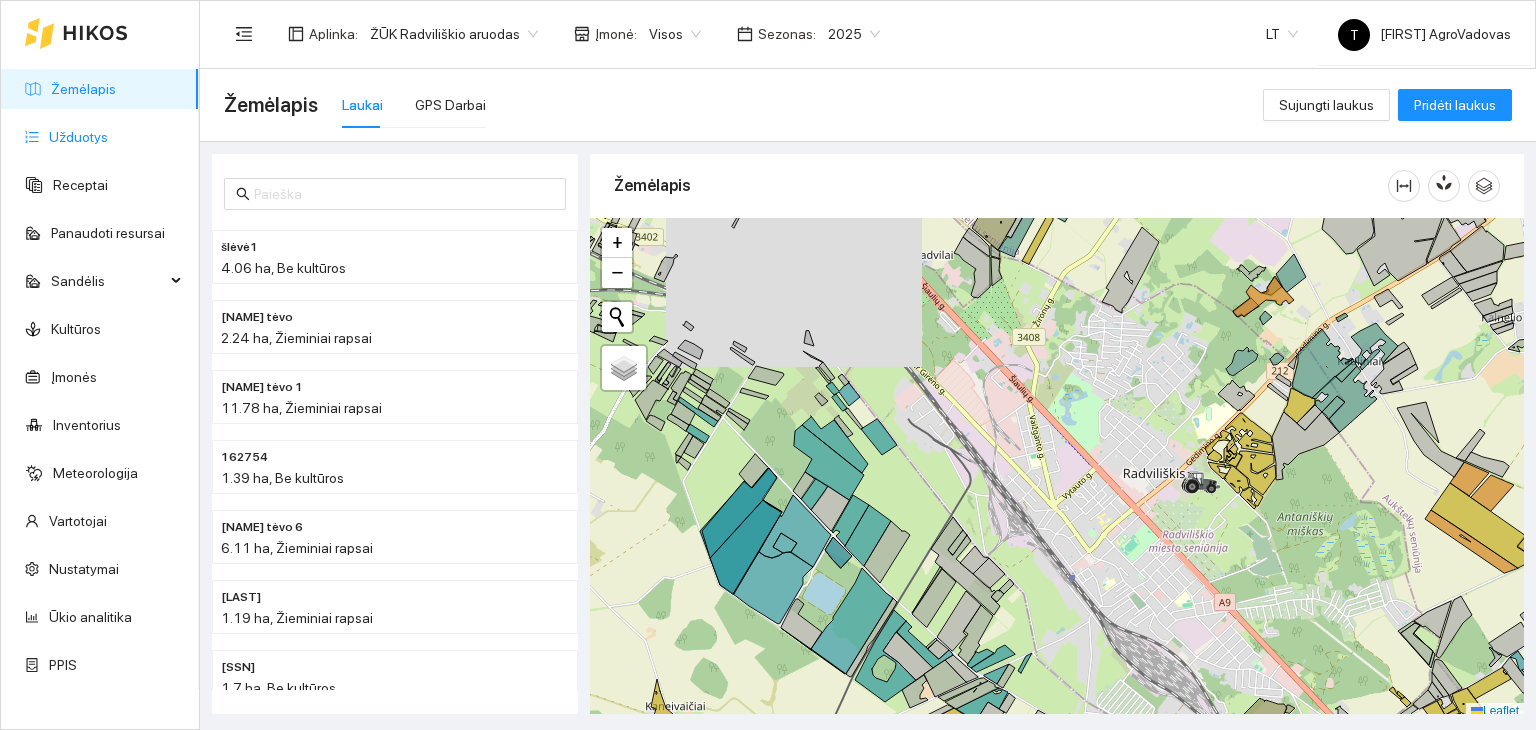 click on "Užduotys" at bounding box center [78, 137] 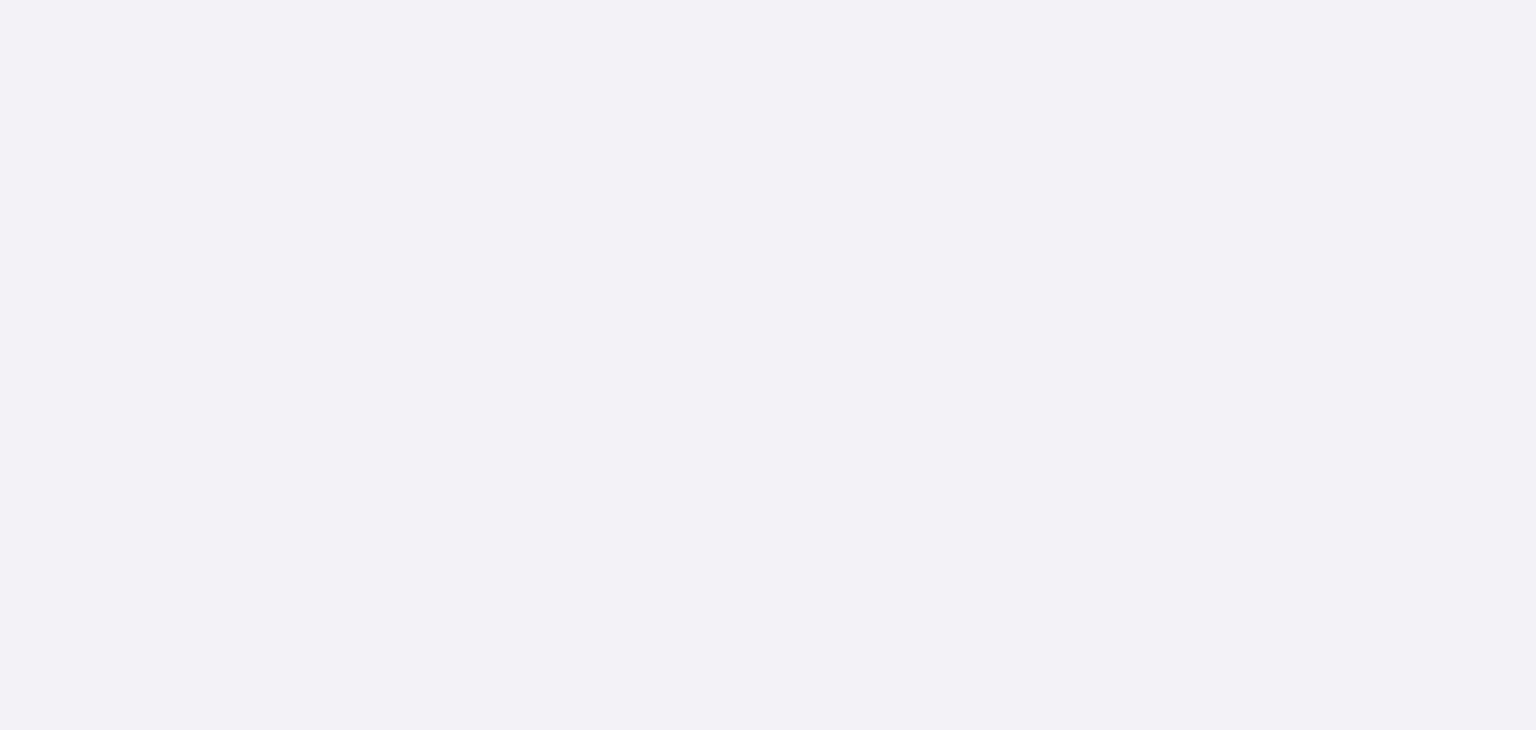 scroll, scrollTop: 0, scrollLeft: 0, axis: both 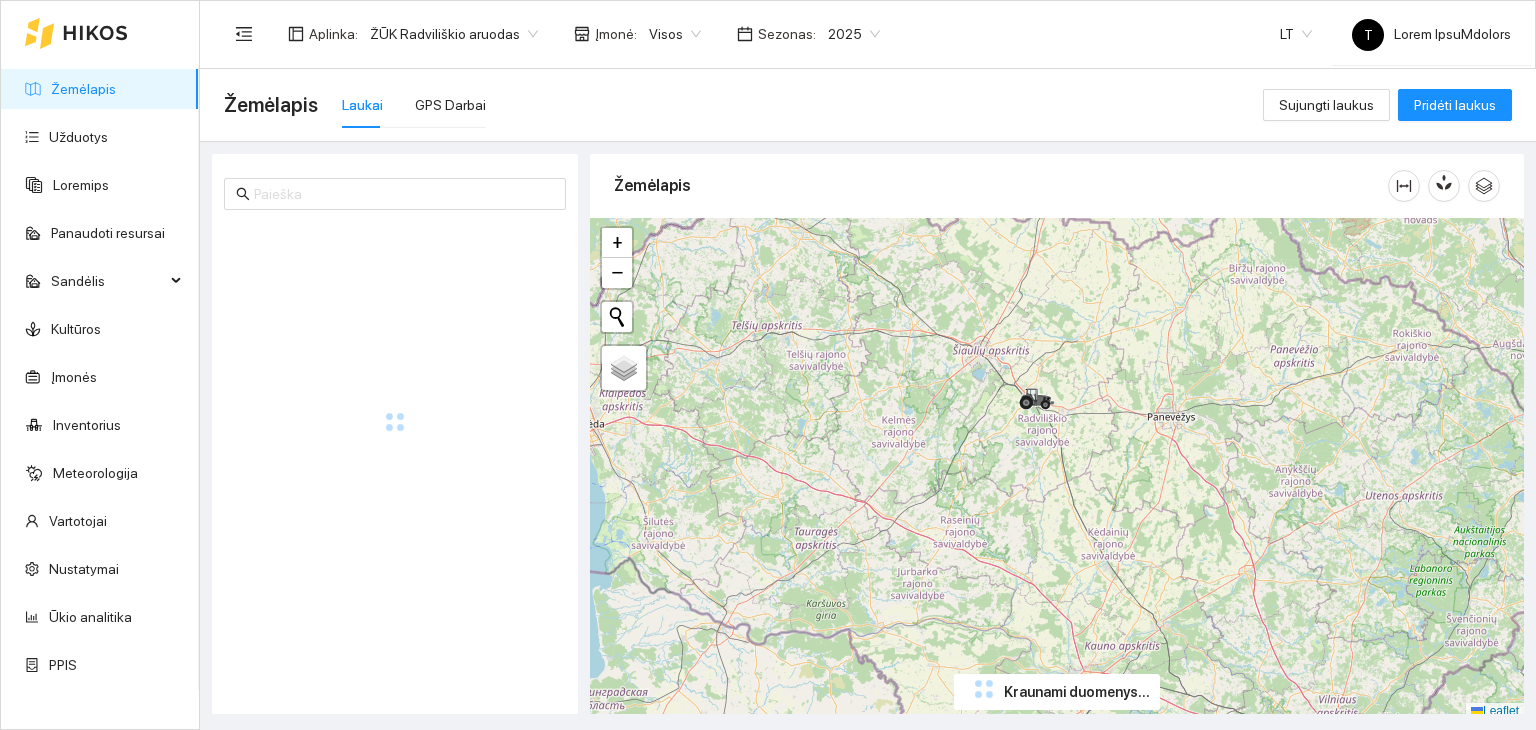 click on "2025" at bounding box center [454, 34] 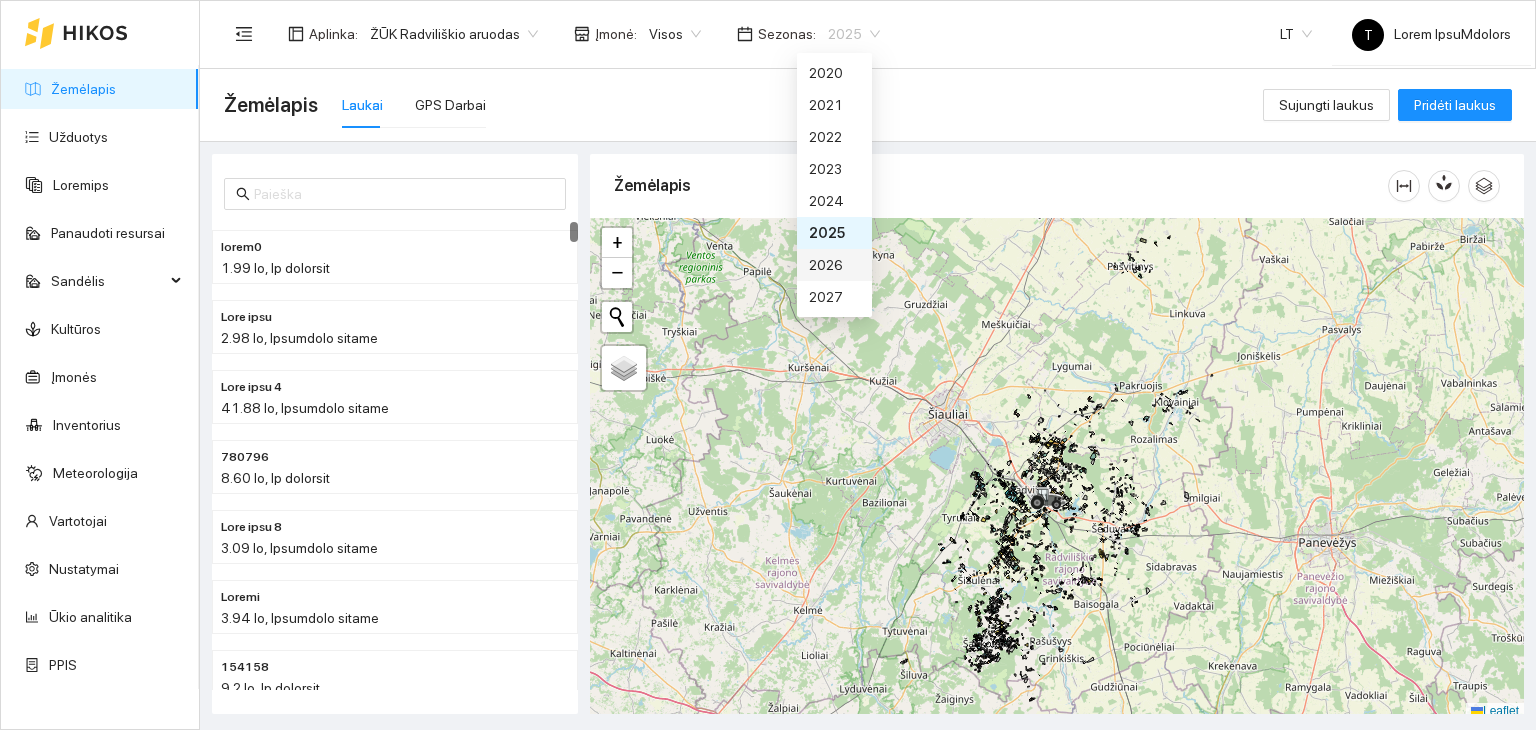 click on "2026" at bounding box center [834, 265] 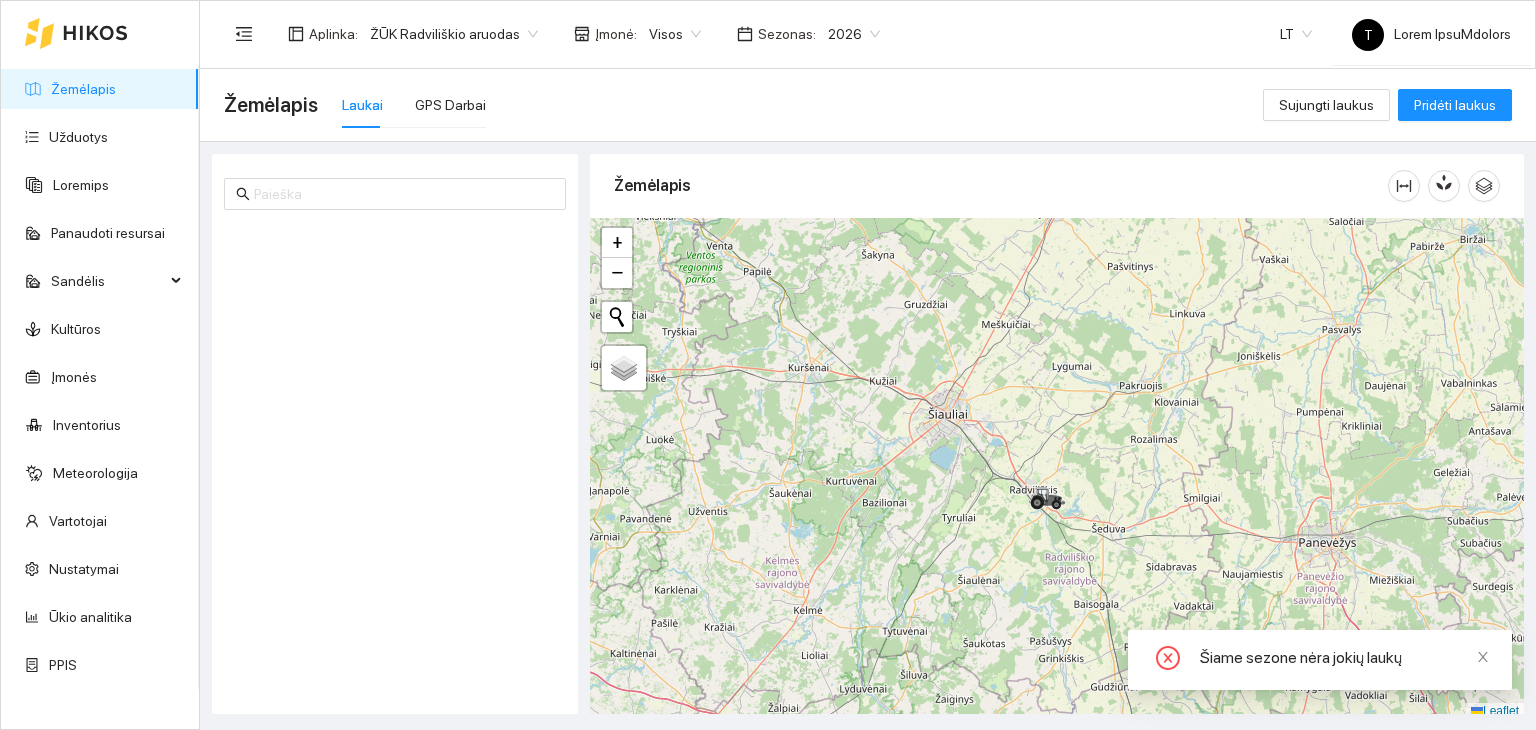 click on "2026" at bounding box center (854, 34) 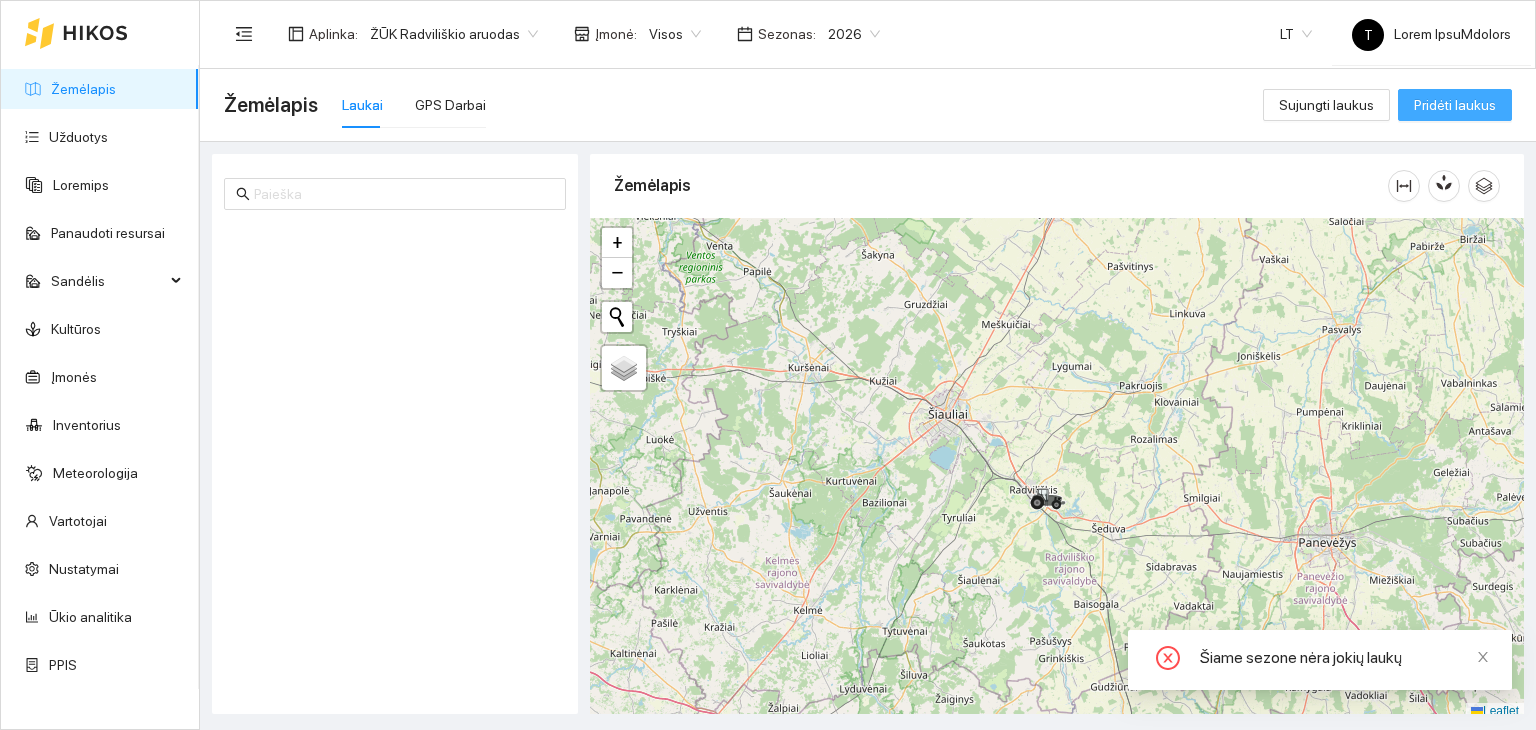 click on "Pridėti laukus" at bounding box center [1455, 105] 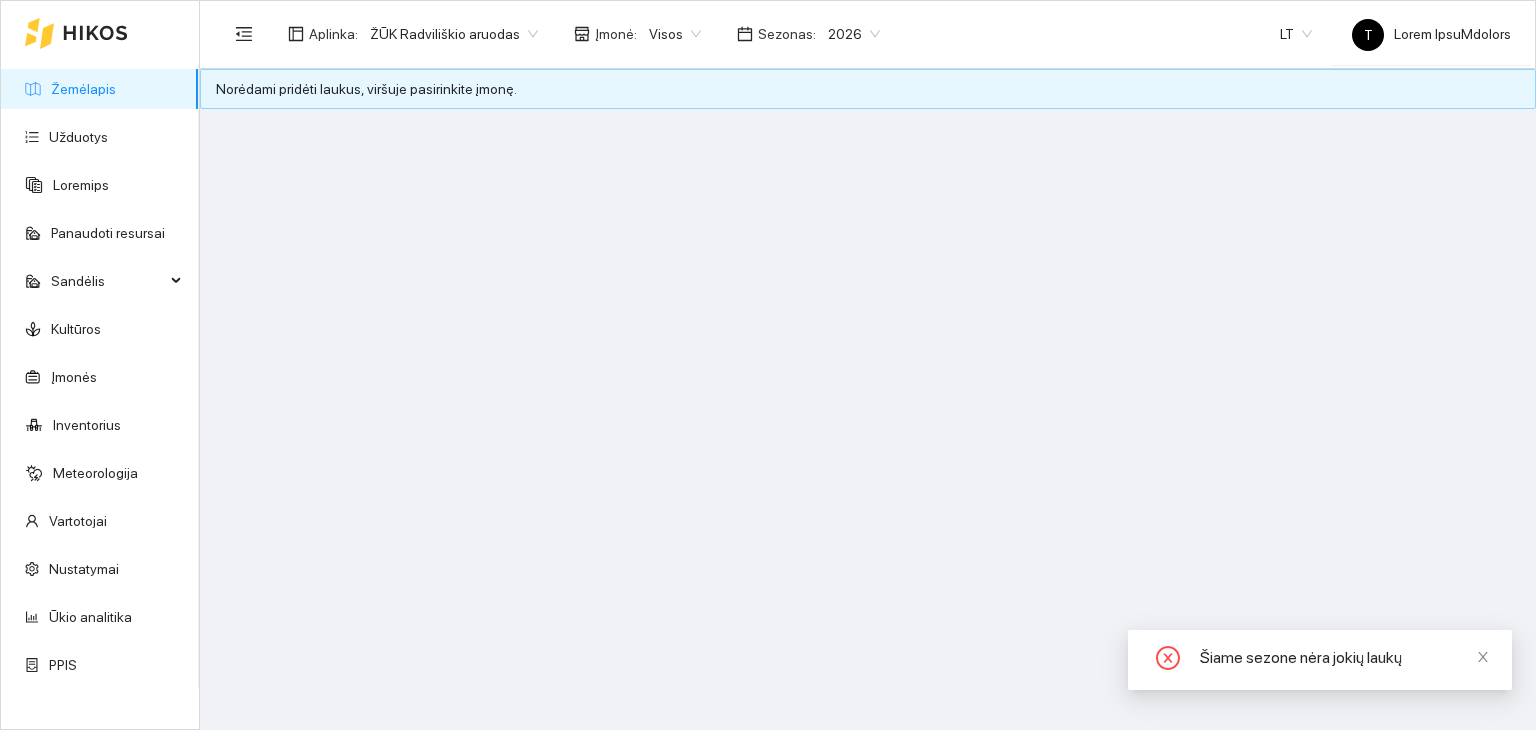 click on "Loremip : DOL Sitametcons adipisc Elits : Doeiu Tempori : 0944" at bounding box center (558, 34) 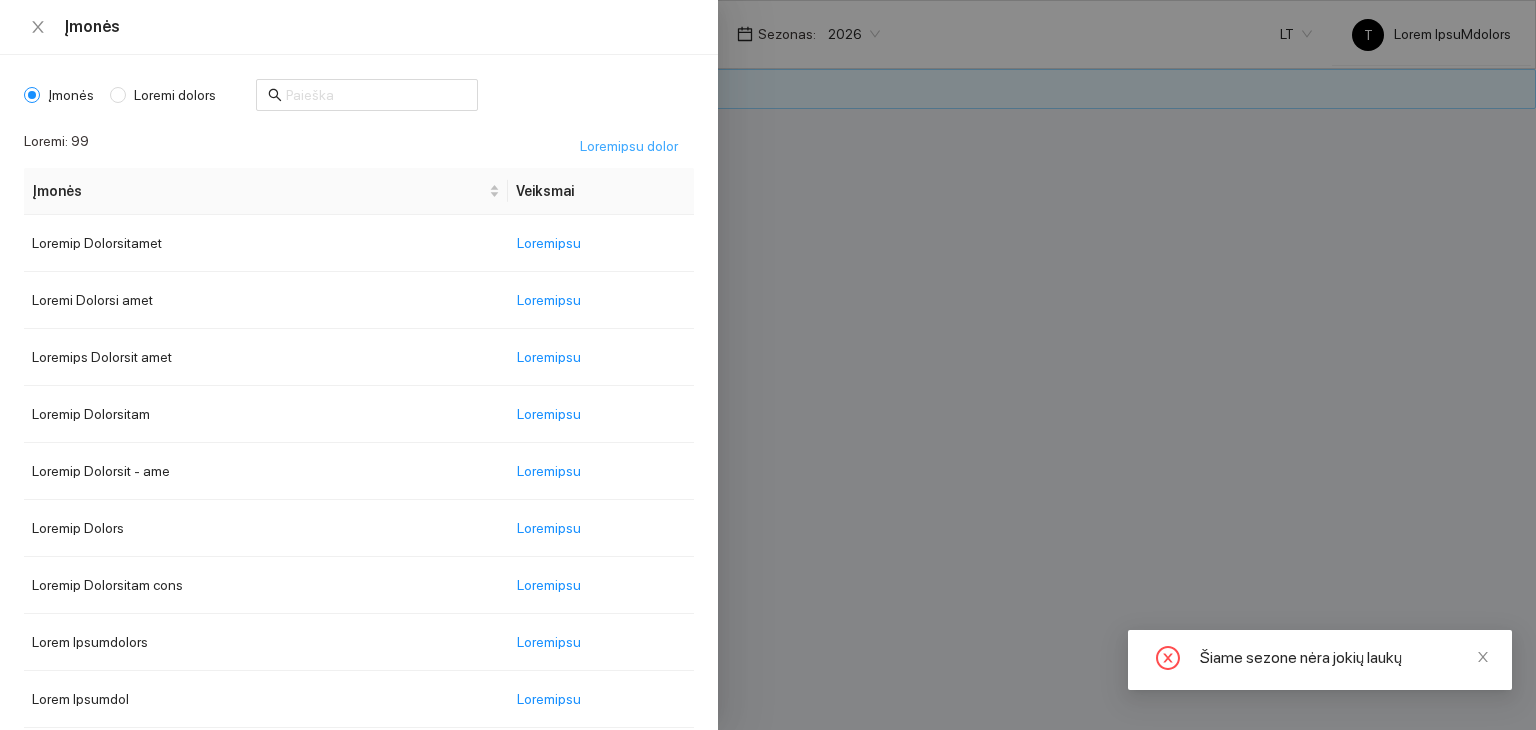 click on "Loremipsu dolor" at bounding box center (629, 146) 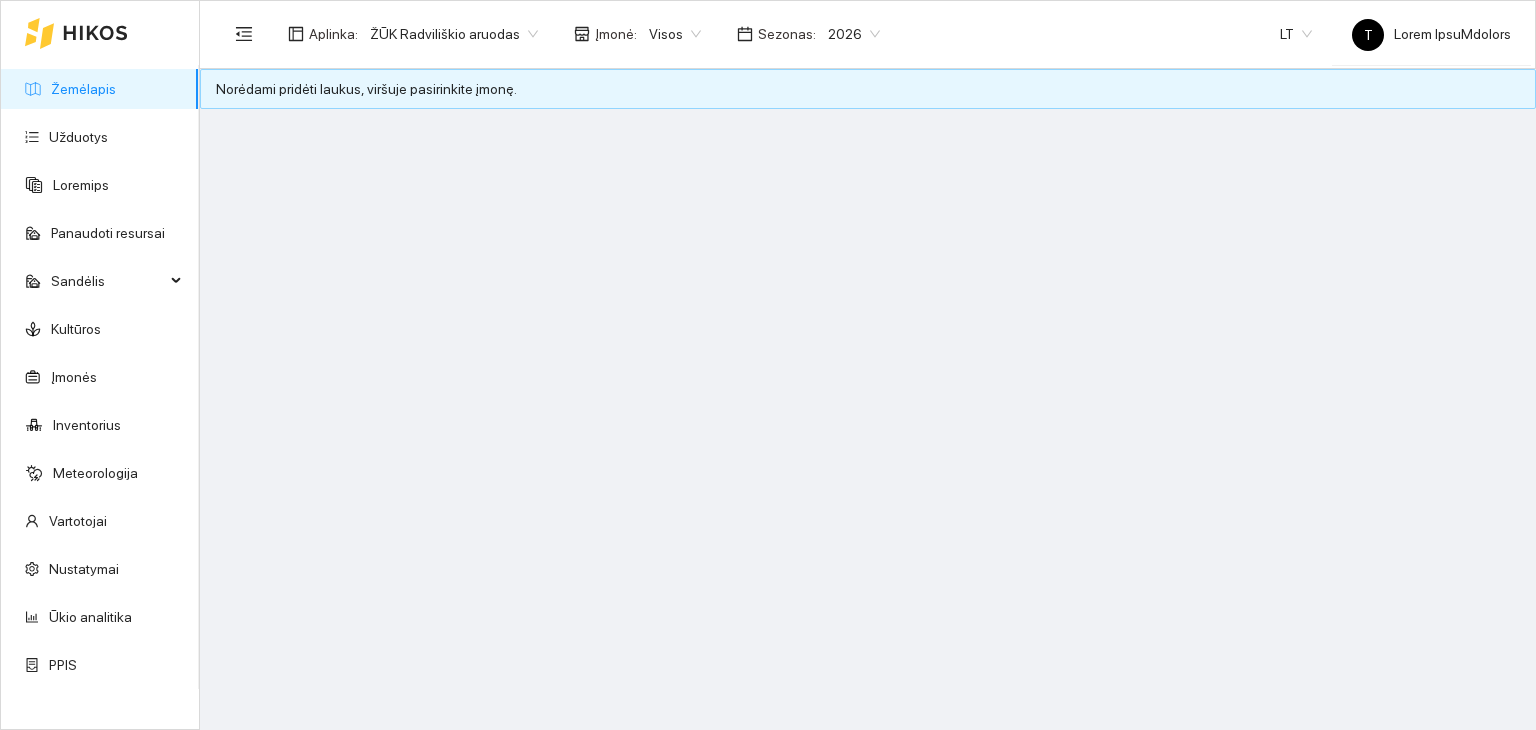 click on "Žemėlapis" at bounding box center (83, 89) 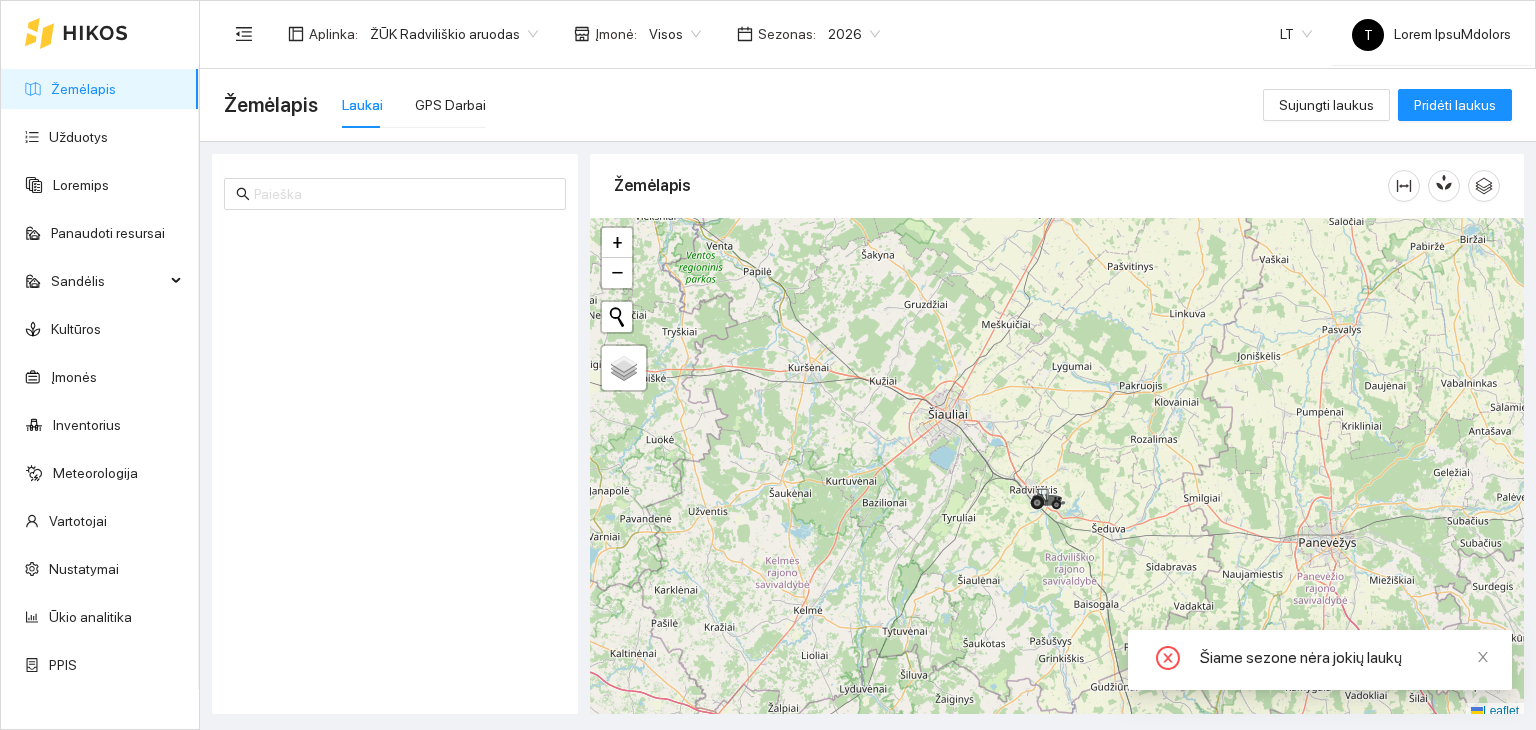 click on "Loremipsu Dolorsit Ametcons Adipiscin elitsedd Eiusmodt Incididu Utlabo Etdoloremag Aliquaenimadm Veniamquis Nostrudexe Ulla laborisni ALIQ Exeacom : CON Duisauteiru inrepre Volup : Velit Essecil : 6302 FU N Paria ExcePteursi   Occaecatc Nonpro SUN Culpaq Officiad mollit Animide laboru Perspicia
+ −   Undeo istenat. Errorvolu acc dolor.  Laudantiu  Totamrema  Eaqueip Quaeabil inventor...         5 4 8 9523 3058 6487 4135 1349 3305 3765 3173 2506 0777 7530 Verit quasia beat vitae dicta Explic Nemoen Ipsamq volupt Aspern:  52 Autoditfu conse Magnid Eosratio" at bounding box center [768, 365] 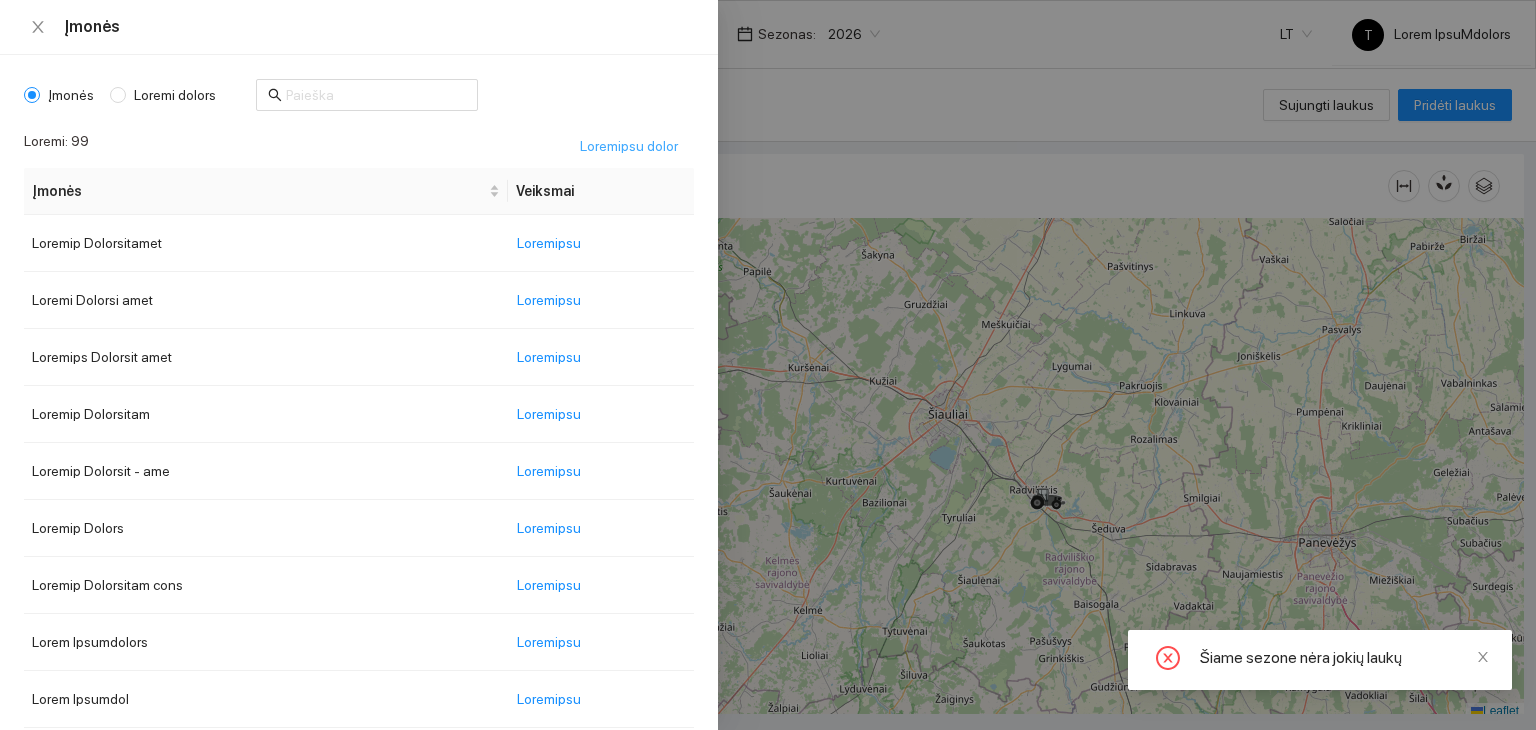 click on "Loremipsu dolor" at bounding box center [629, 146] 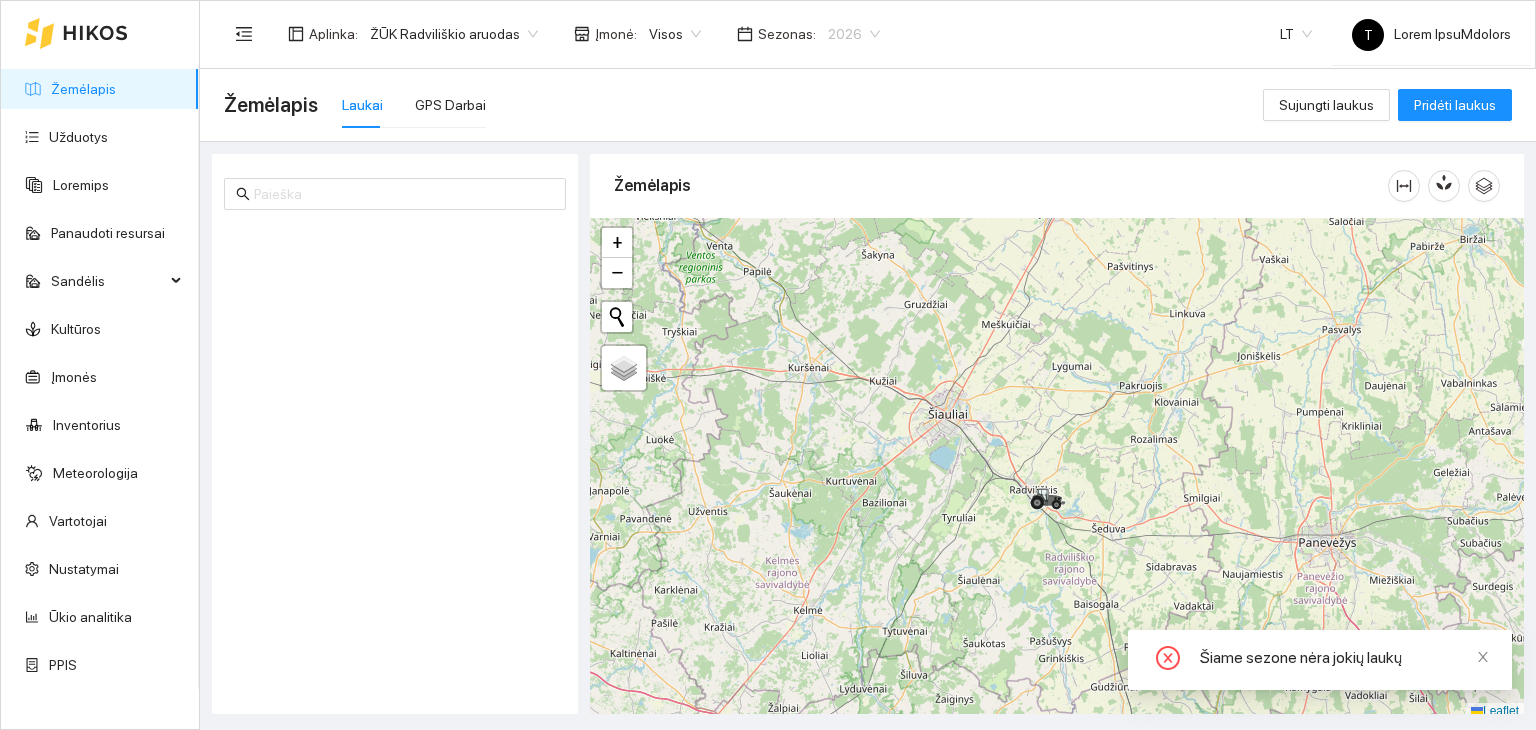 click on "2026" at bounding box center (854, 34) 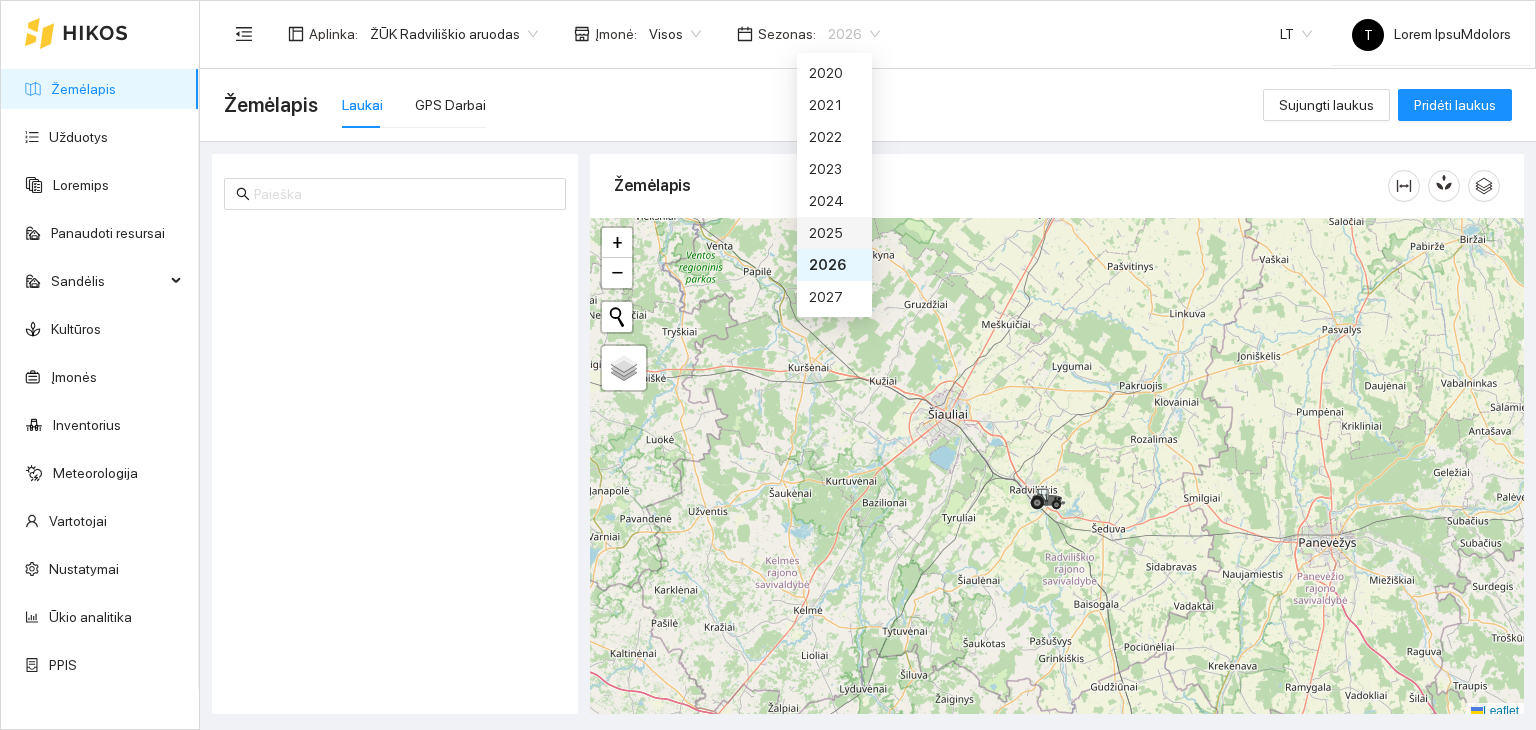 click on "2025" at bounding box center [834, 233] 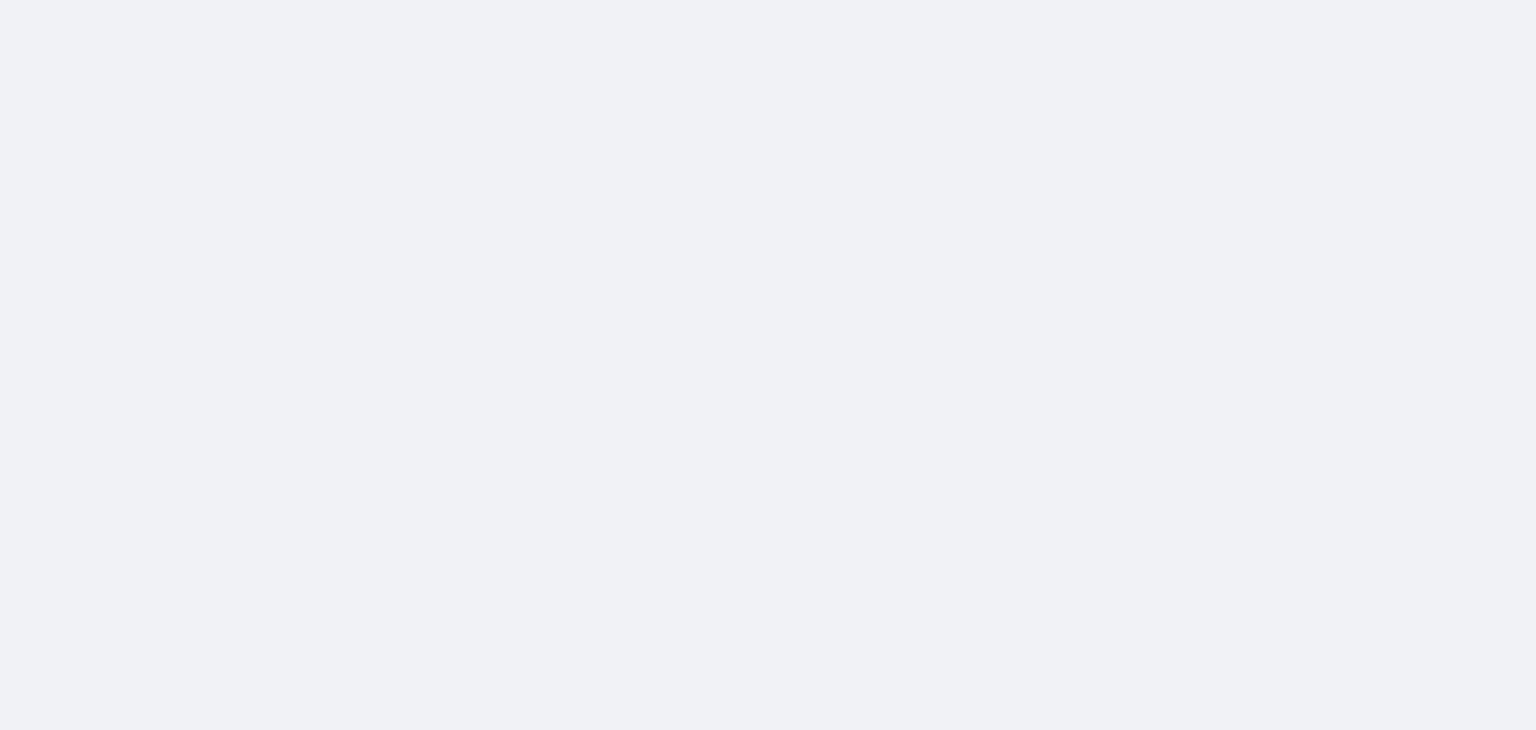 scroll, scrollTop: 0, scrollLeft: 0, axis: both 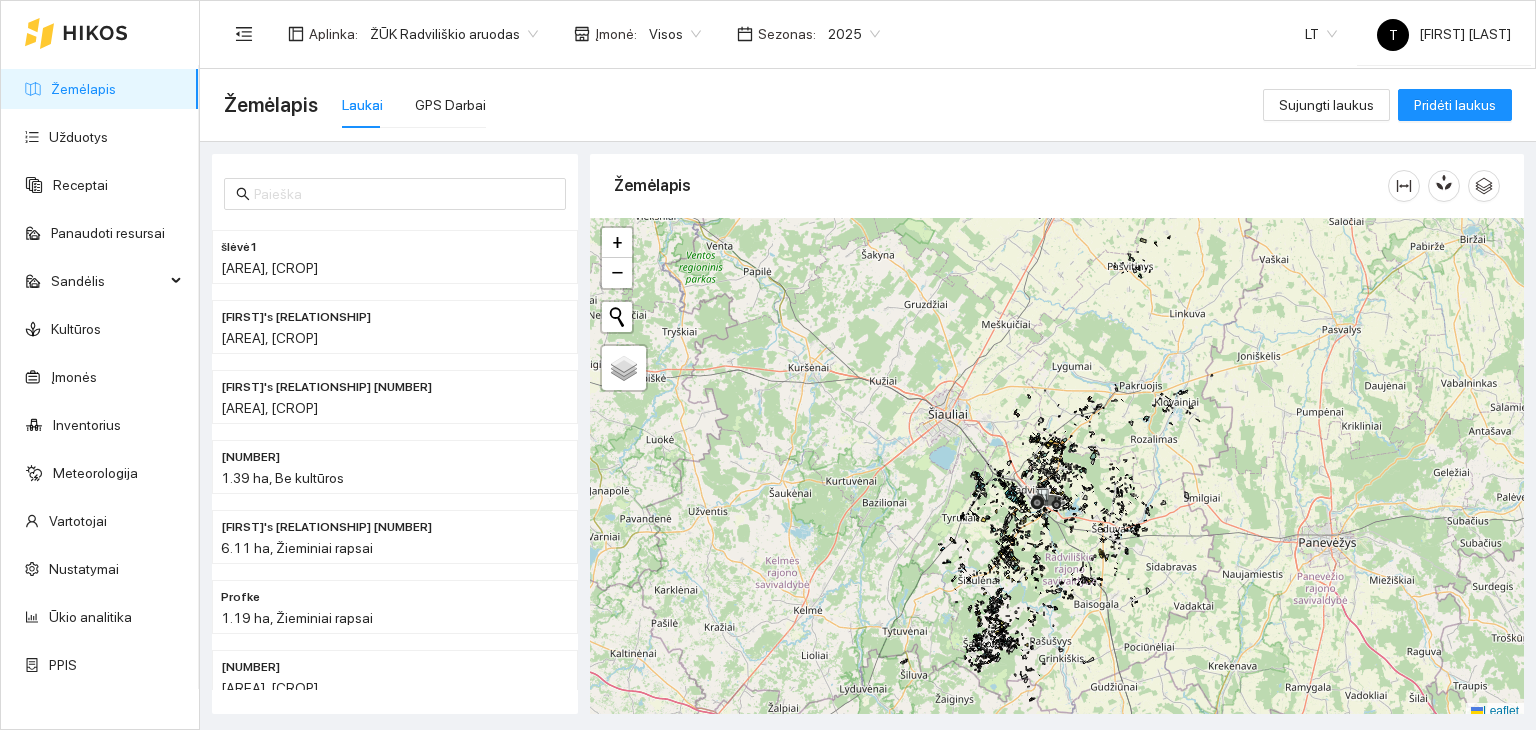 click on "2025" at bounding box center (454, 34) 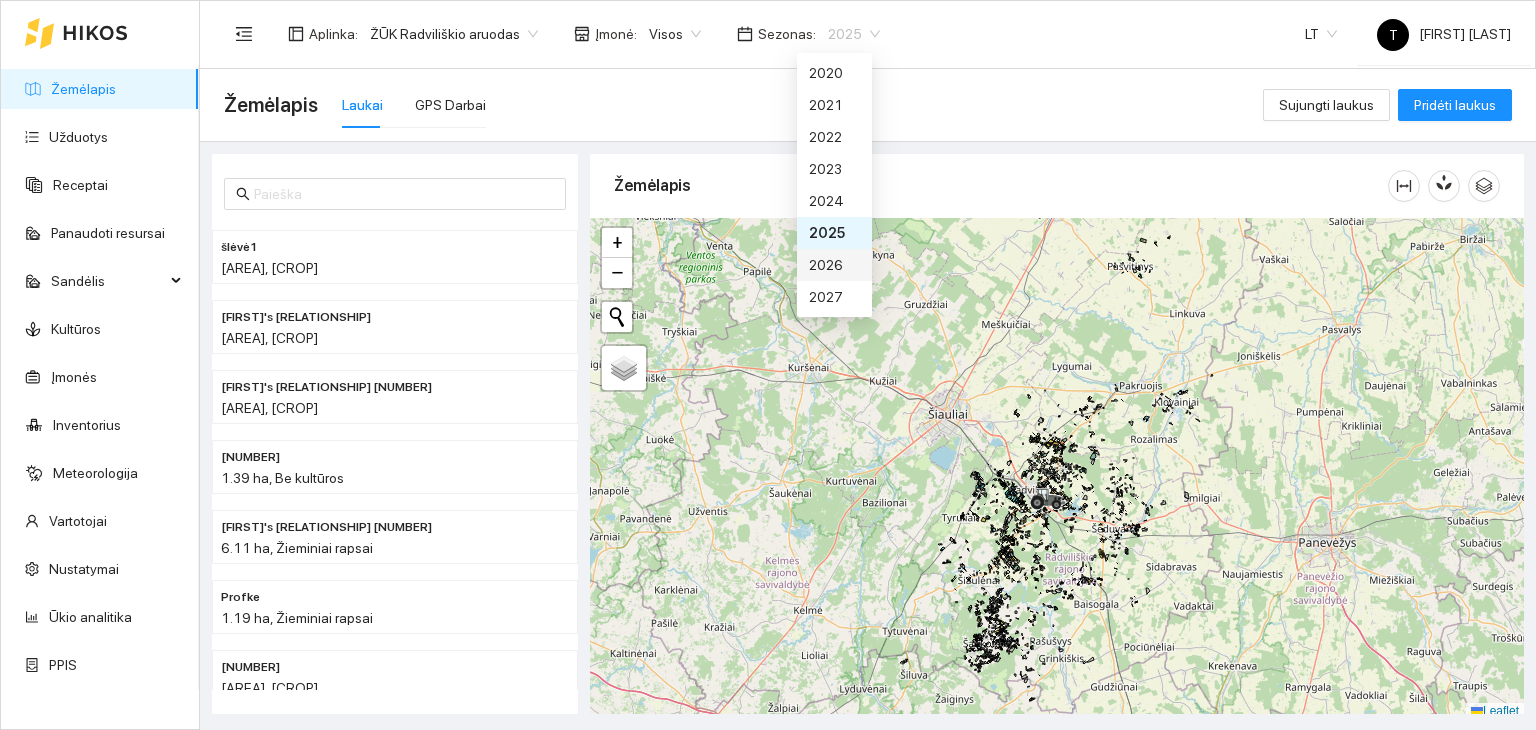 click on "2026" at bounding box center [834, 265] 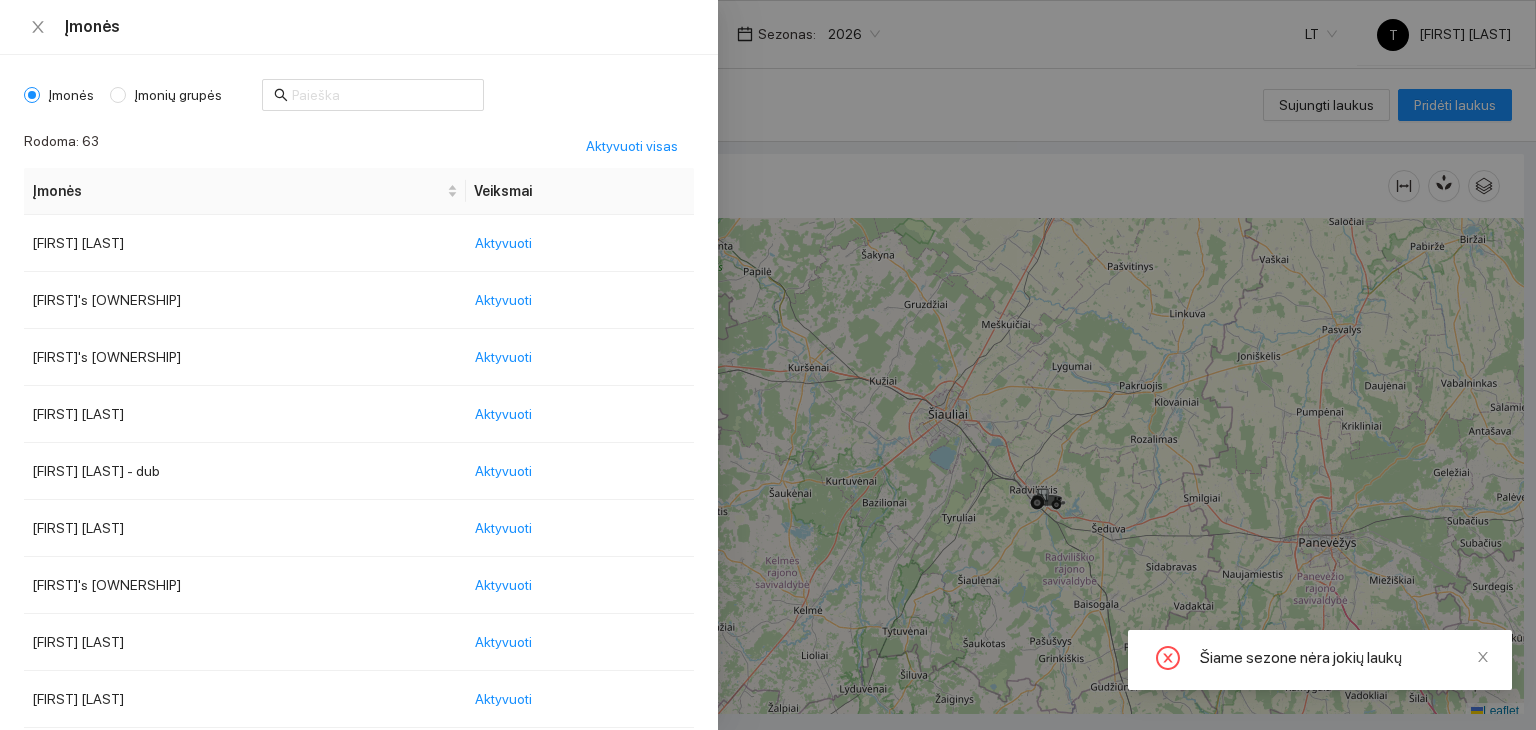 click on "... [OWNERSHIP] [FIRST] [LAST] ..." at bounding box center [768, 365] 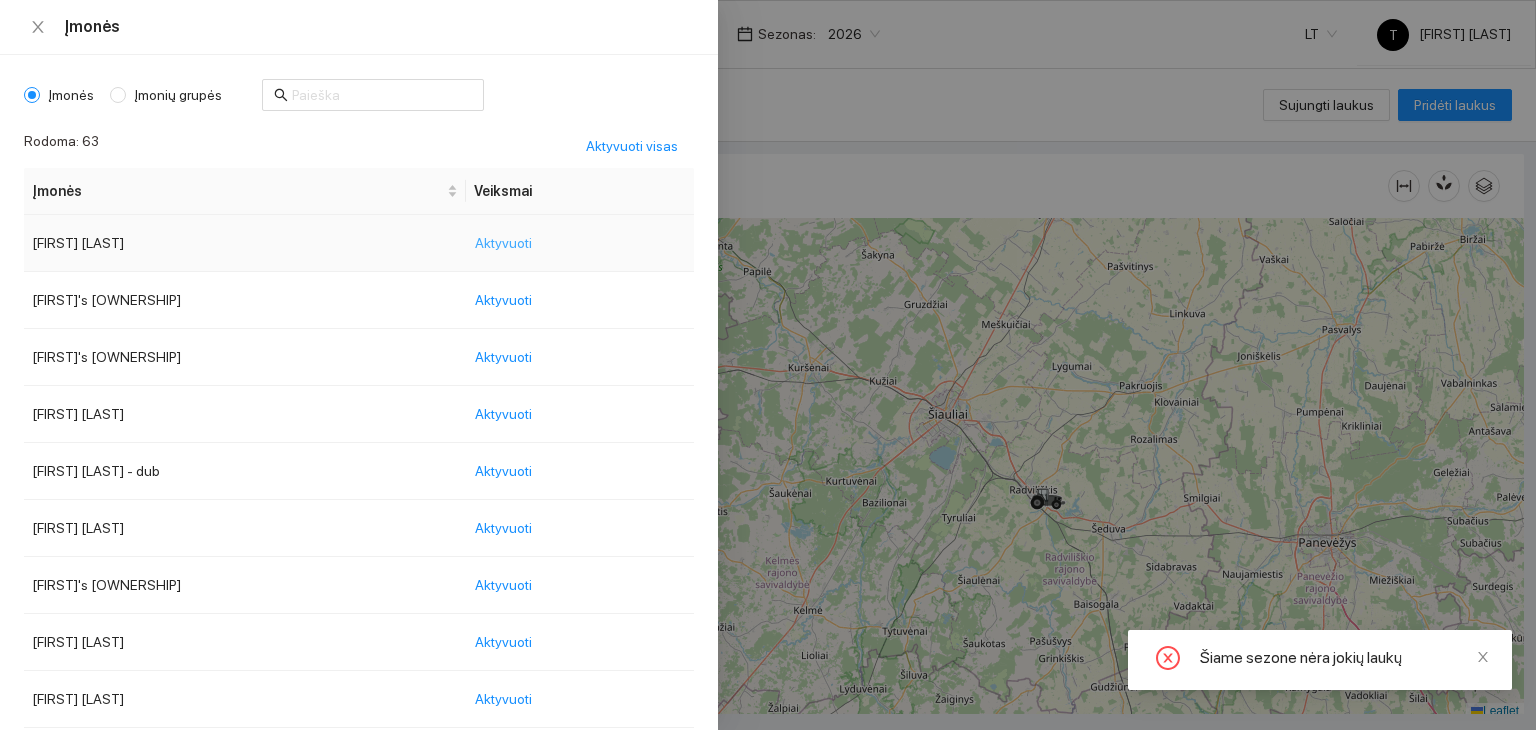 click on "Aktyvuoti" at bounding box center (503, 243) 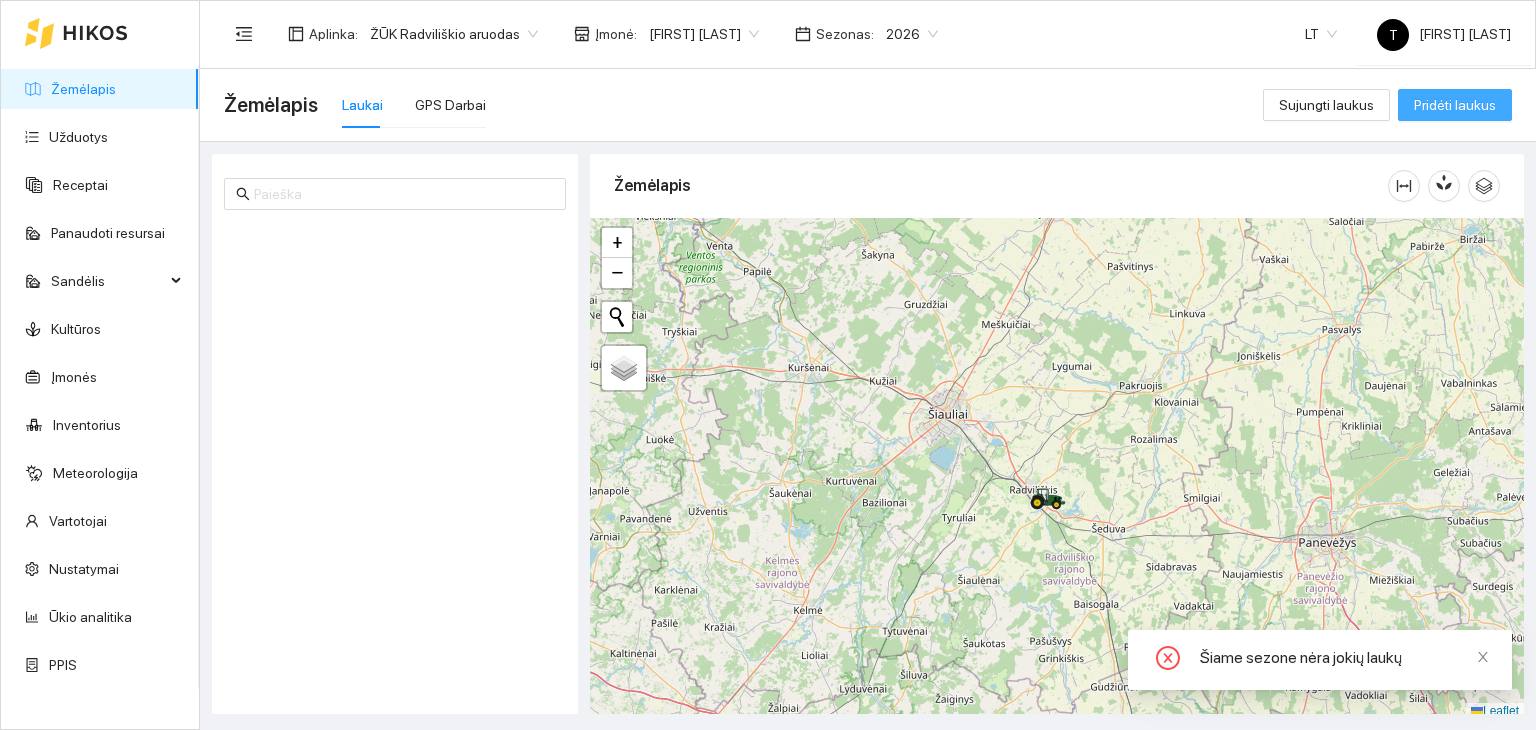 click on "Pridėti laukus" at bounding box center (1455, 105) 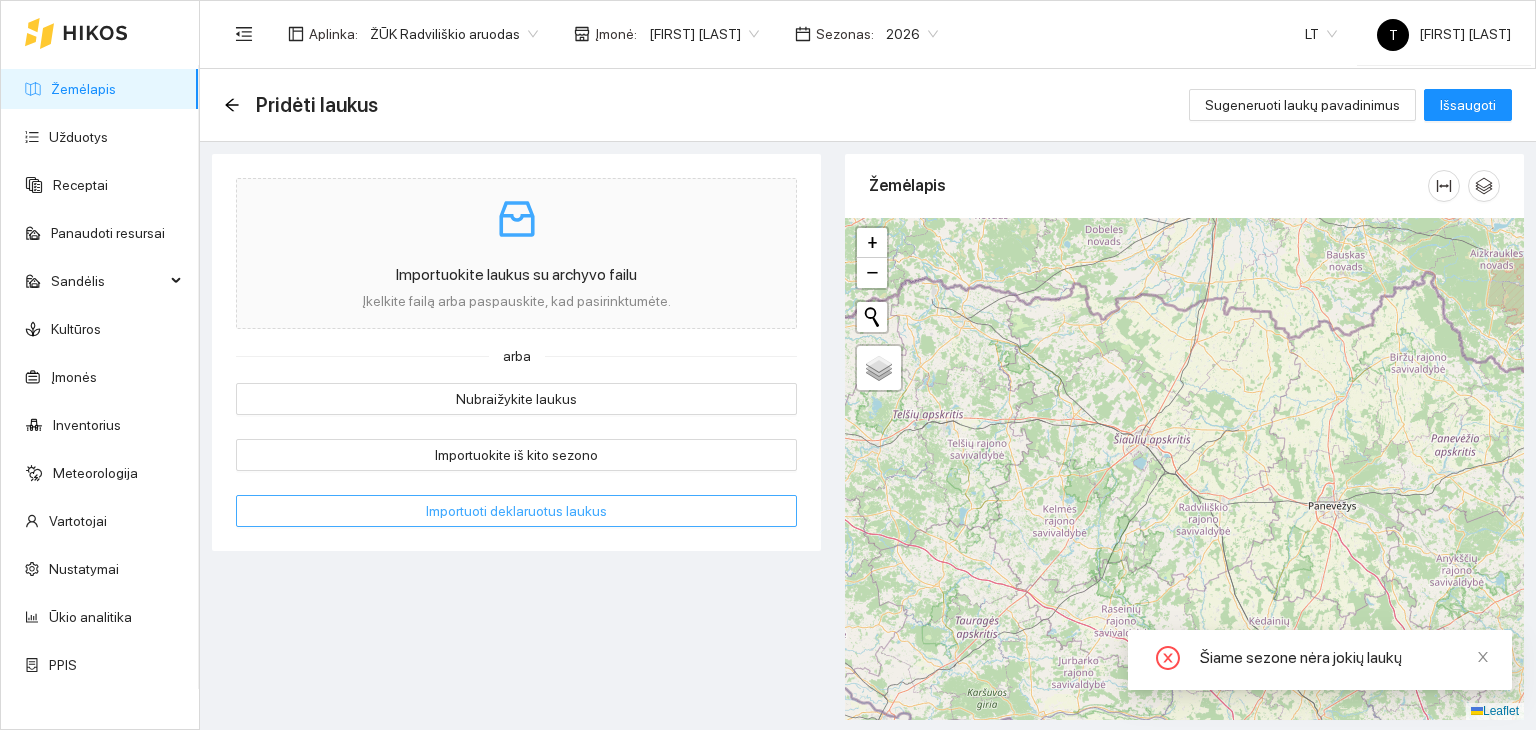 click on "Importuoti deklaruotus laukus" at bounding box center (516, 399) 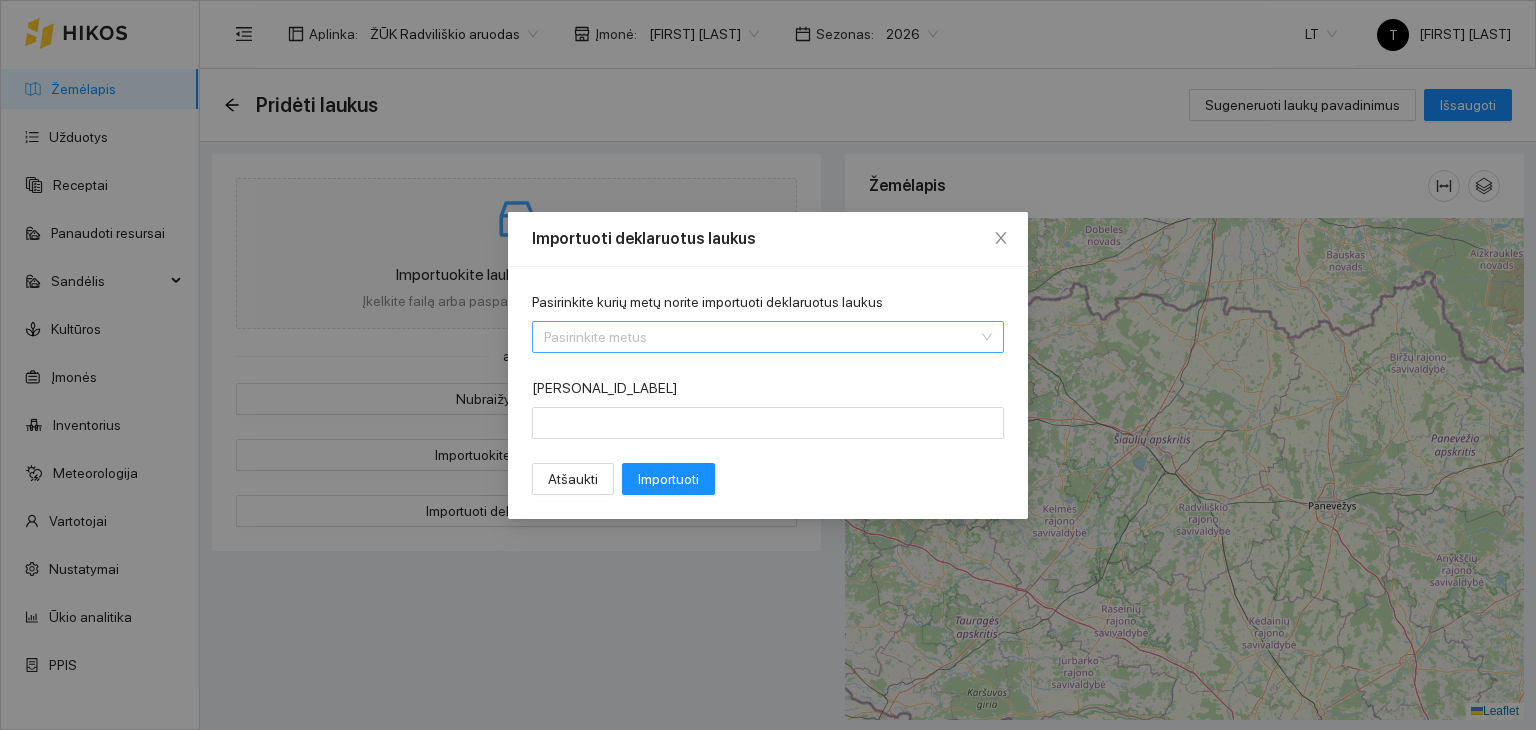 click on "Pasirinkite kurių metų norite importuoti deklaruotus laukus" at bounding box center [761, 337] 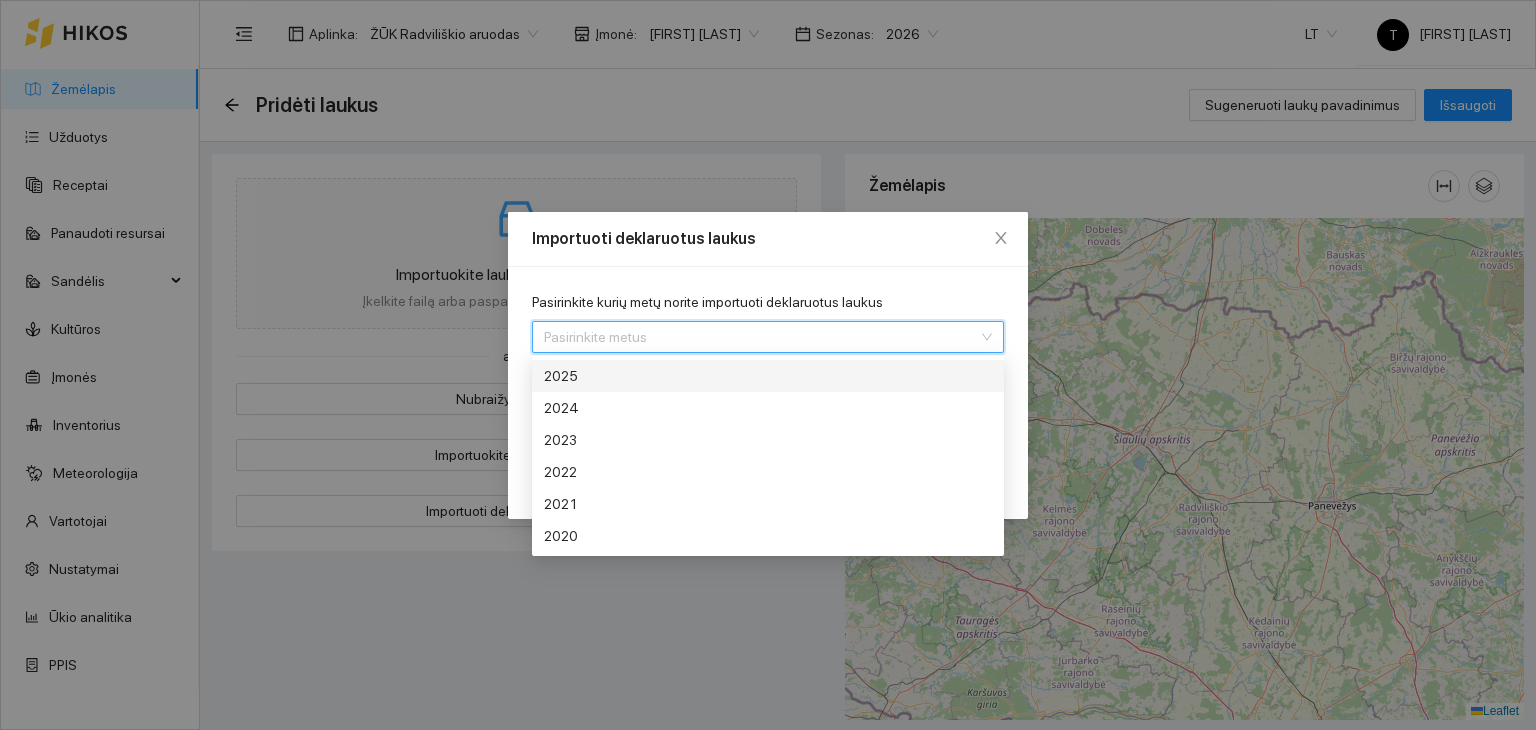 click on "2025" at bounding box center (0, 0) 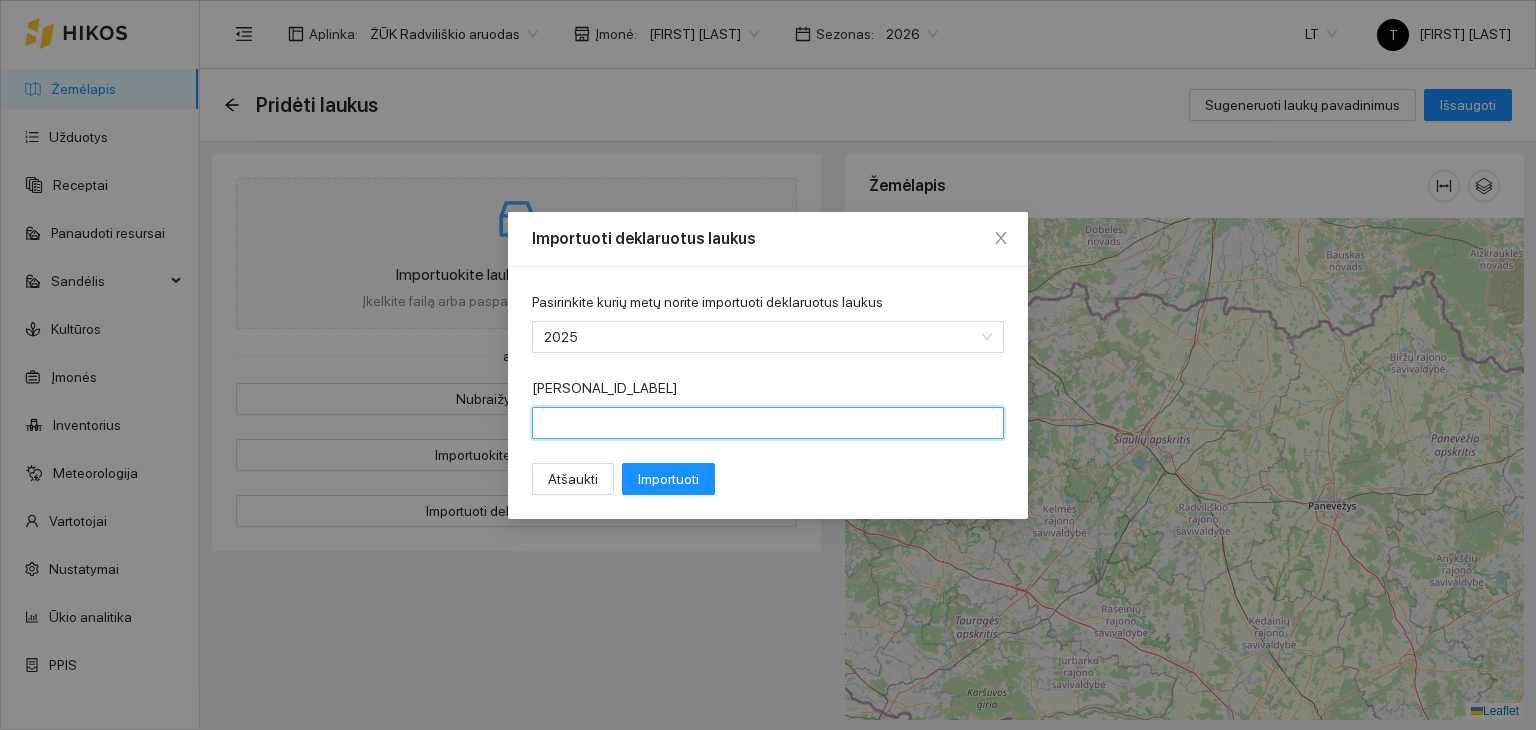 click on "Asmens kodas" at bounding box center [768, 423] 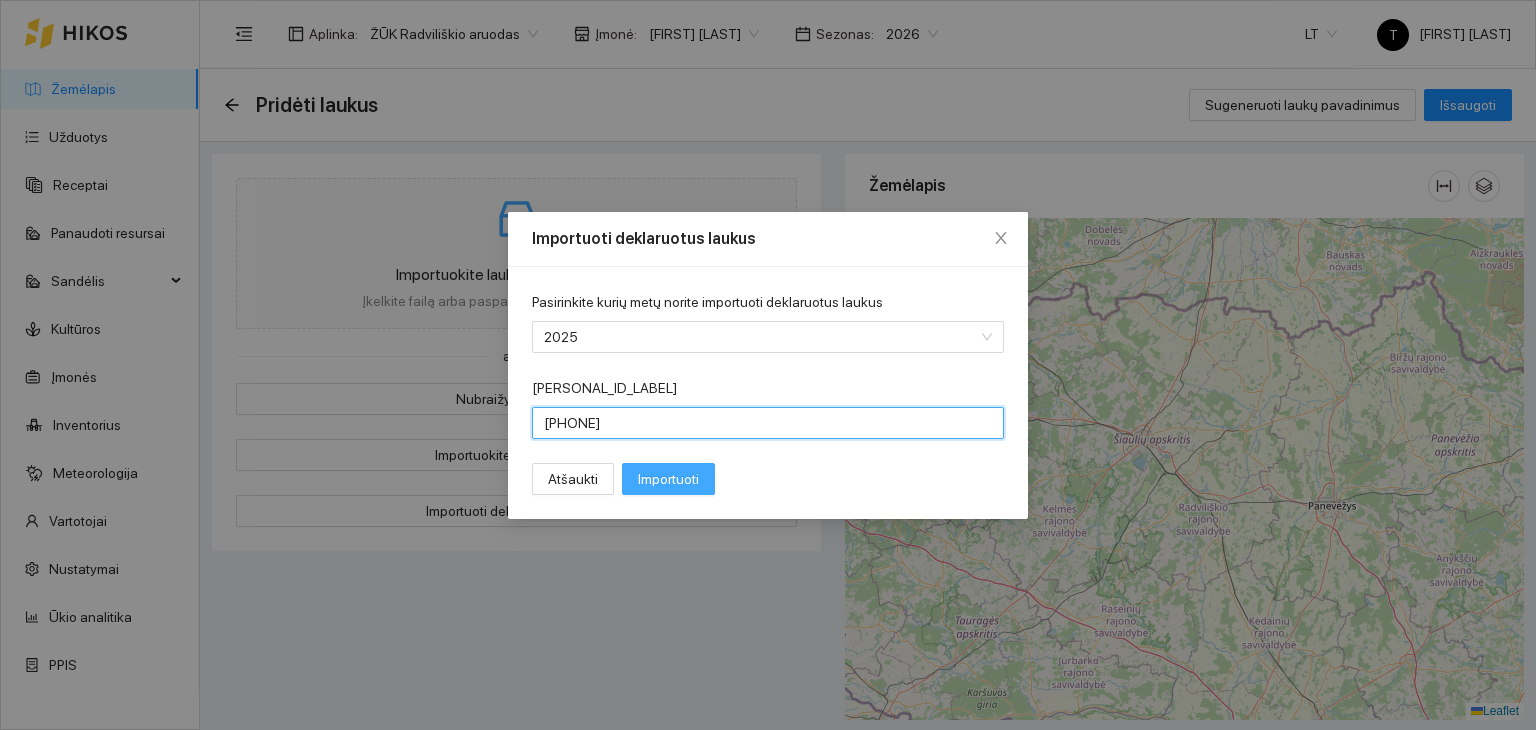 type on "39904273718" 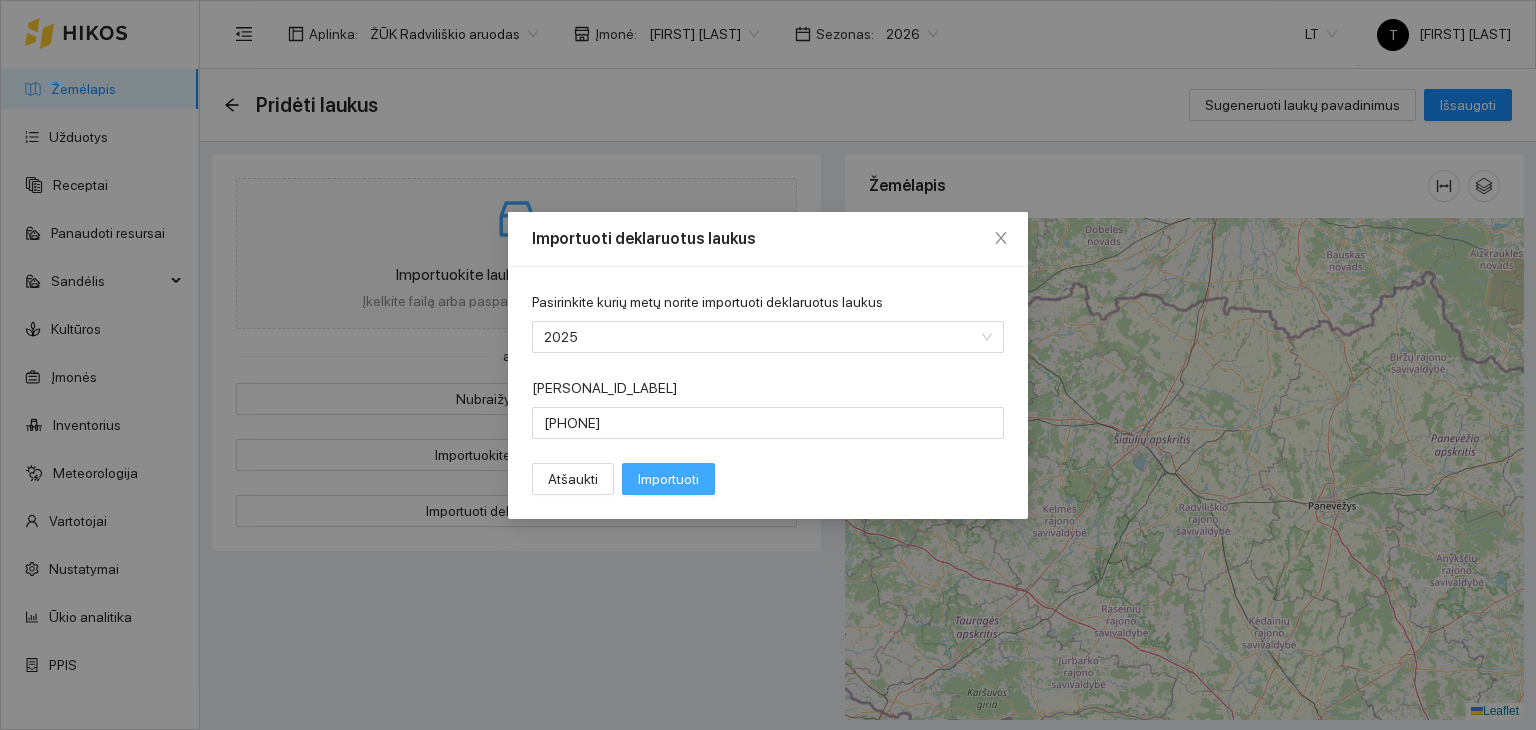 click on "Importuoti" at bounding box center (668, 479) 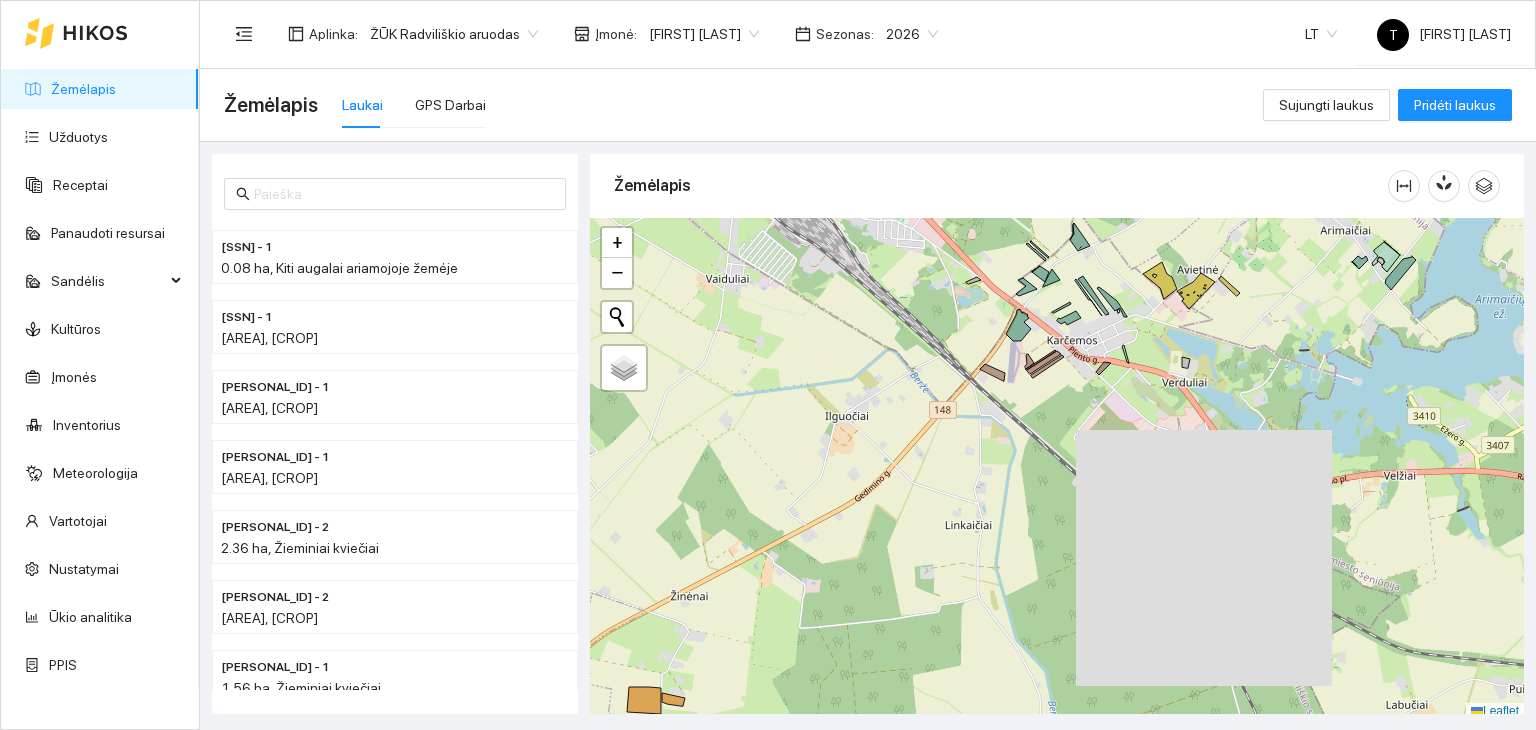 scroll, scrollTop: 5, scrollLeft: 0, axis: vertical 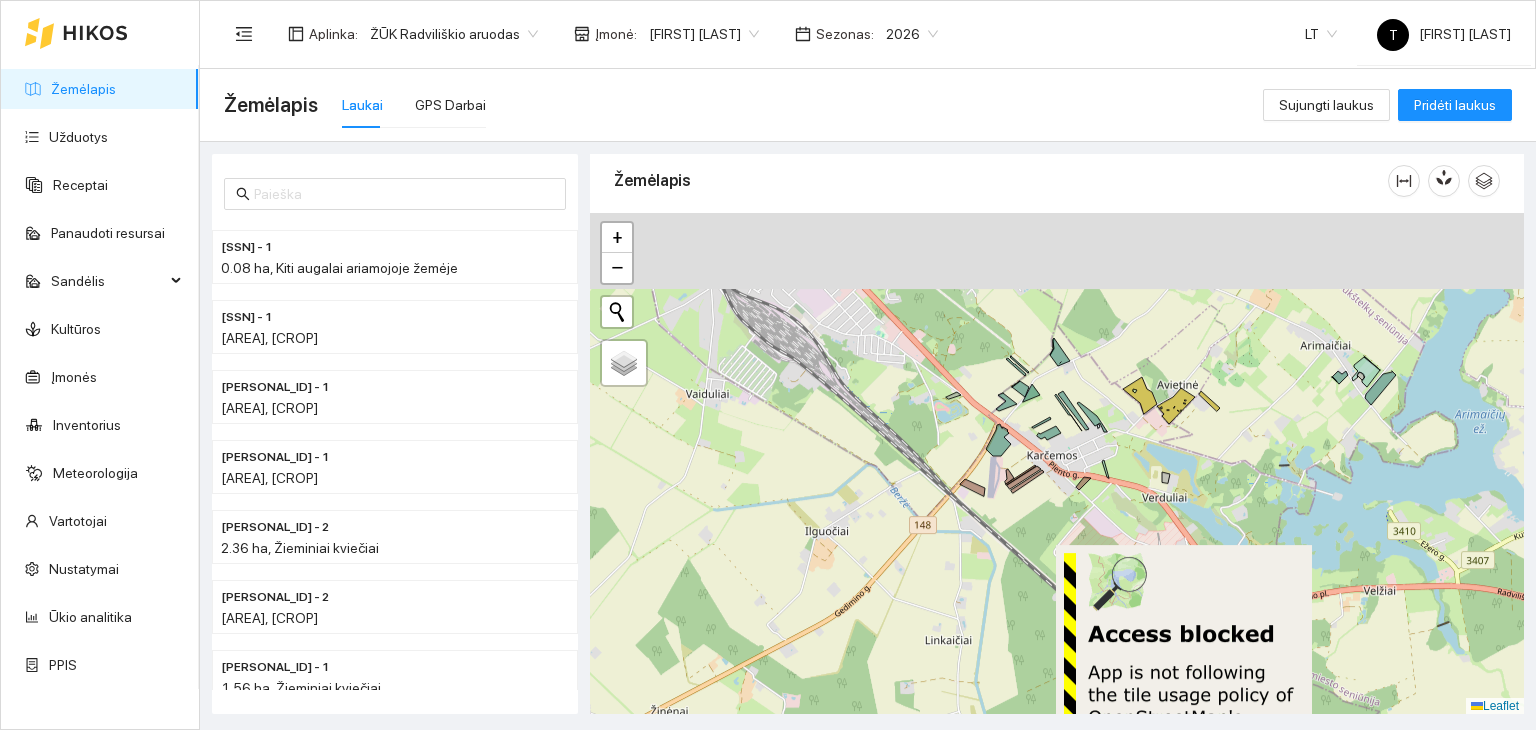 drag, startPoint x: 1131, startPoint y: 384, endPoint x: 1110, endPoint y: 506, distance: 123.79418 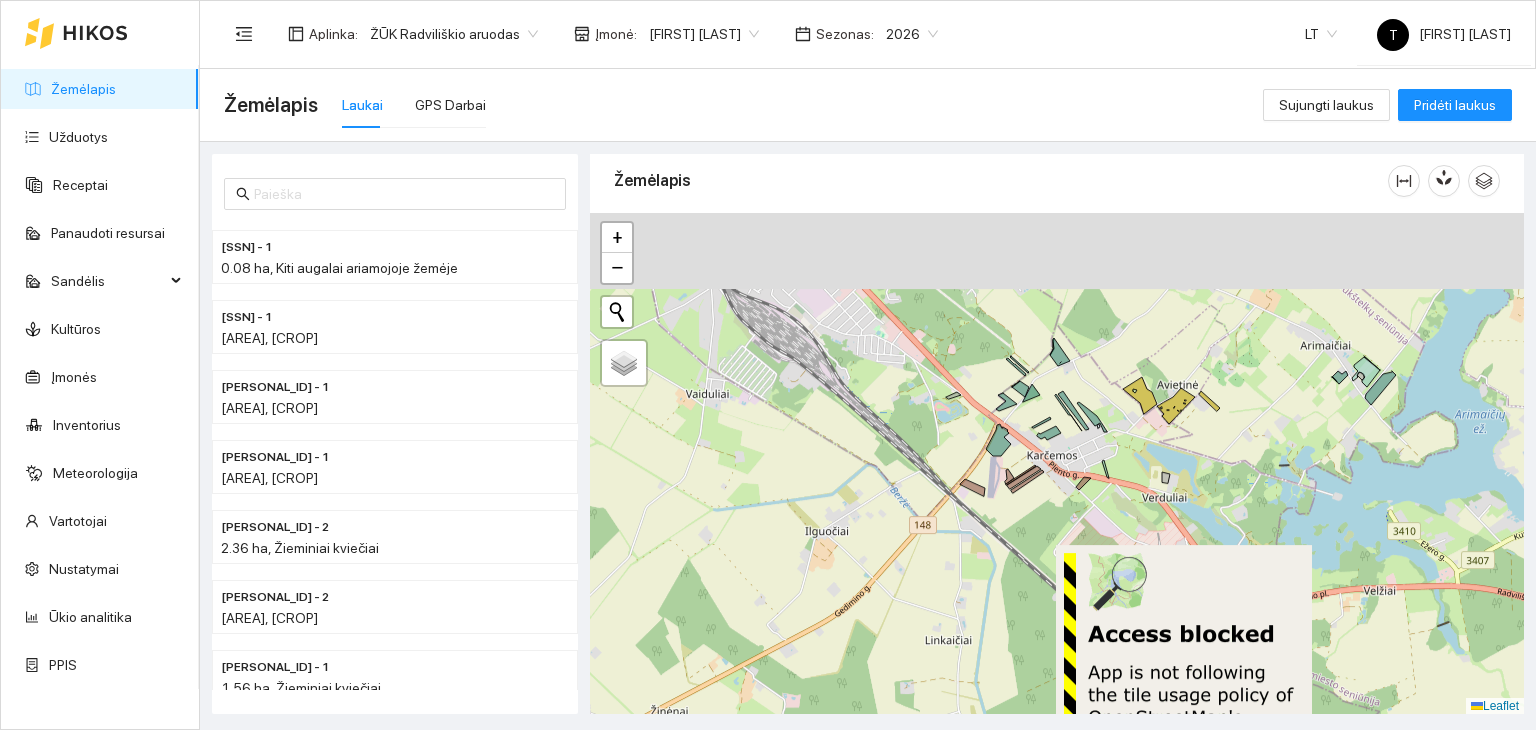 click on "+ −   Nieko nerasta. Bandykite dar kartą.  Žemėlapis  Palydovas  Leaflet" at bounding box center (1057, 464) 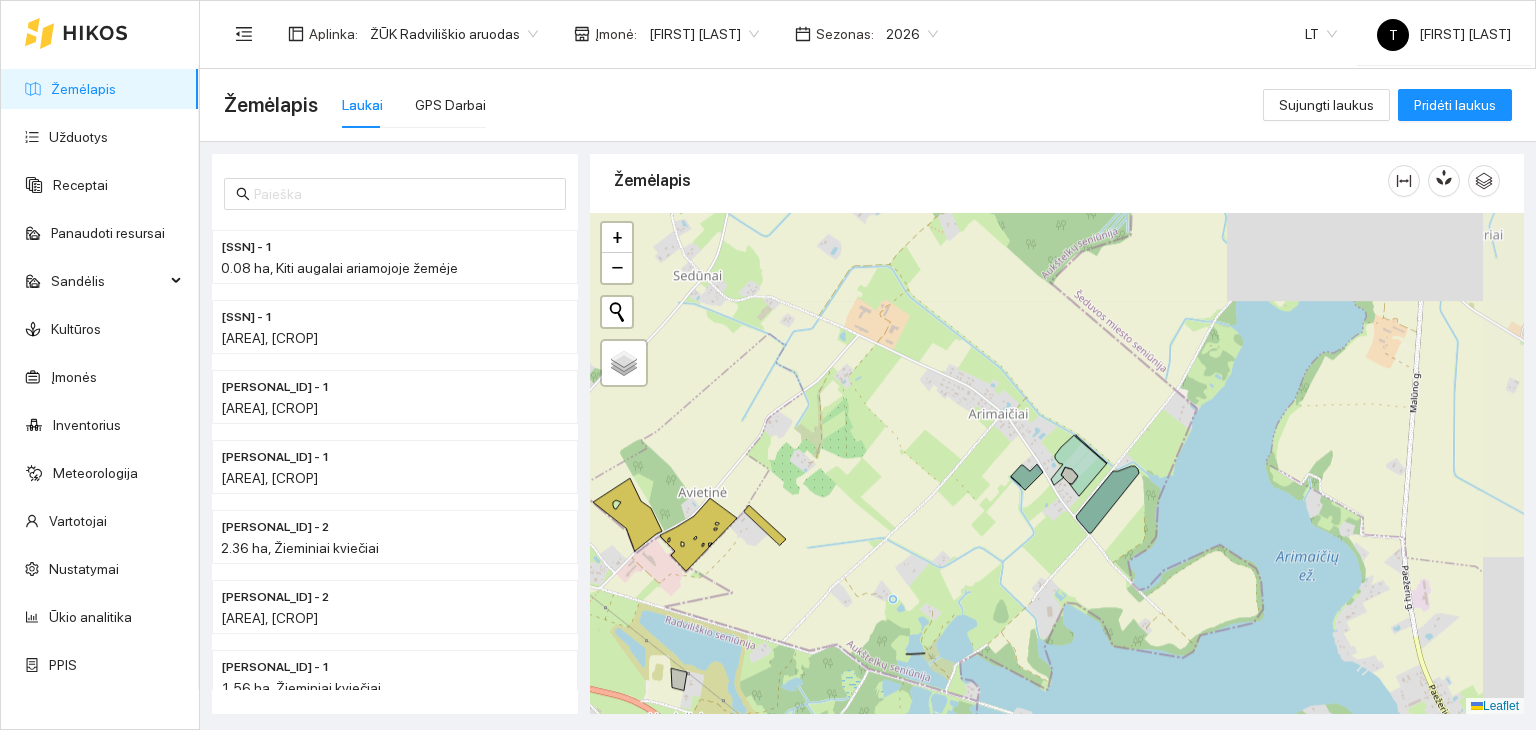 drag, startPoint x: 1254, startPoint y: 437, endPoint x: 1072, endPoint y: 519, distance: 199.61964 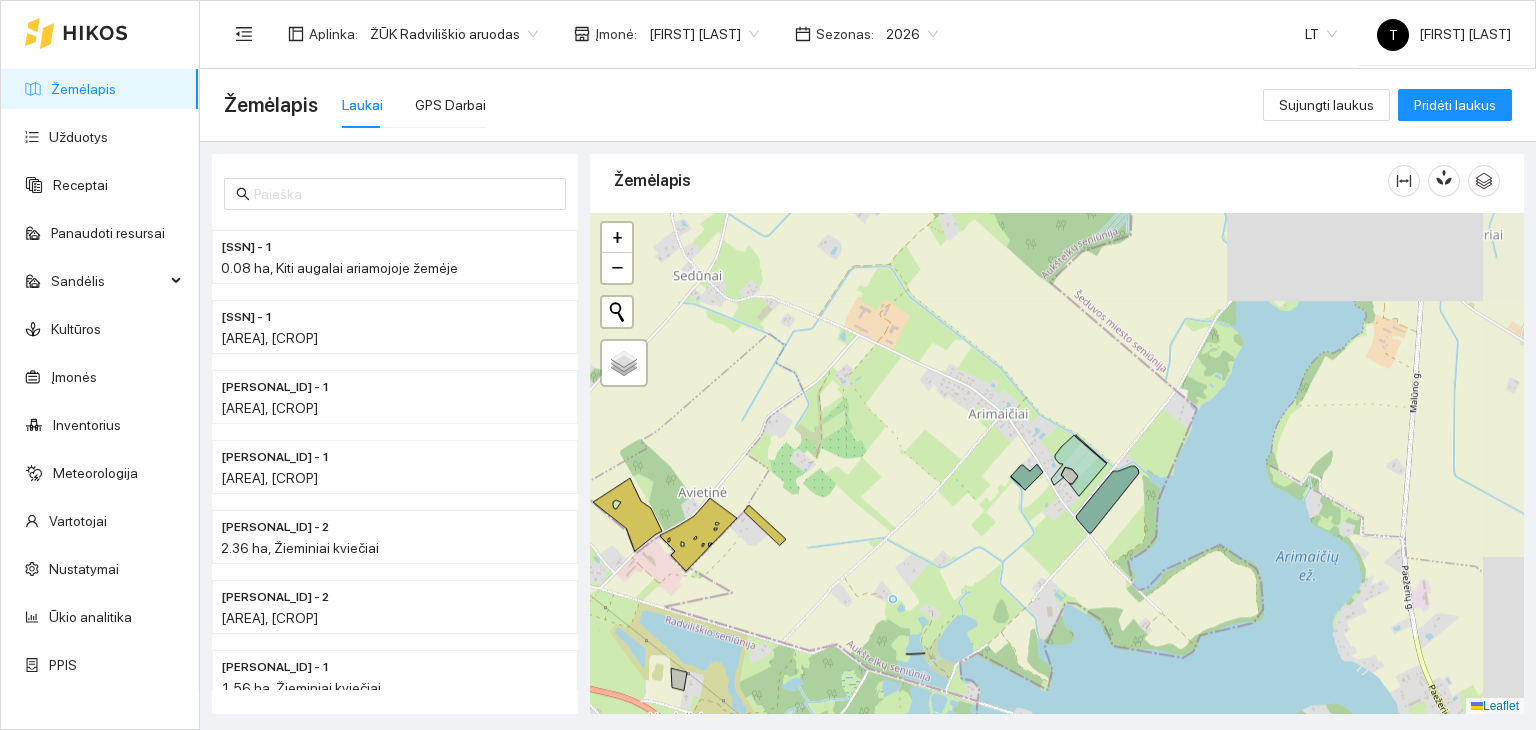 click on "+ −   Nieko nerasta. Bandykite dar kartą.  Žemėlapis  Palydovas  Leaflet" at bounding box center [1057, 464] 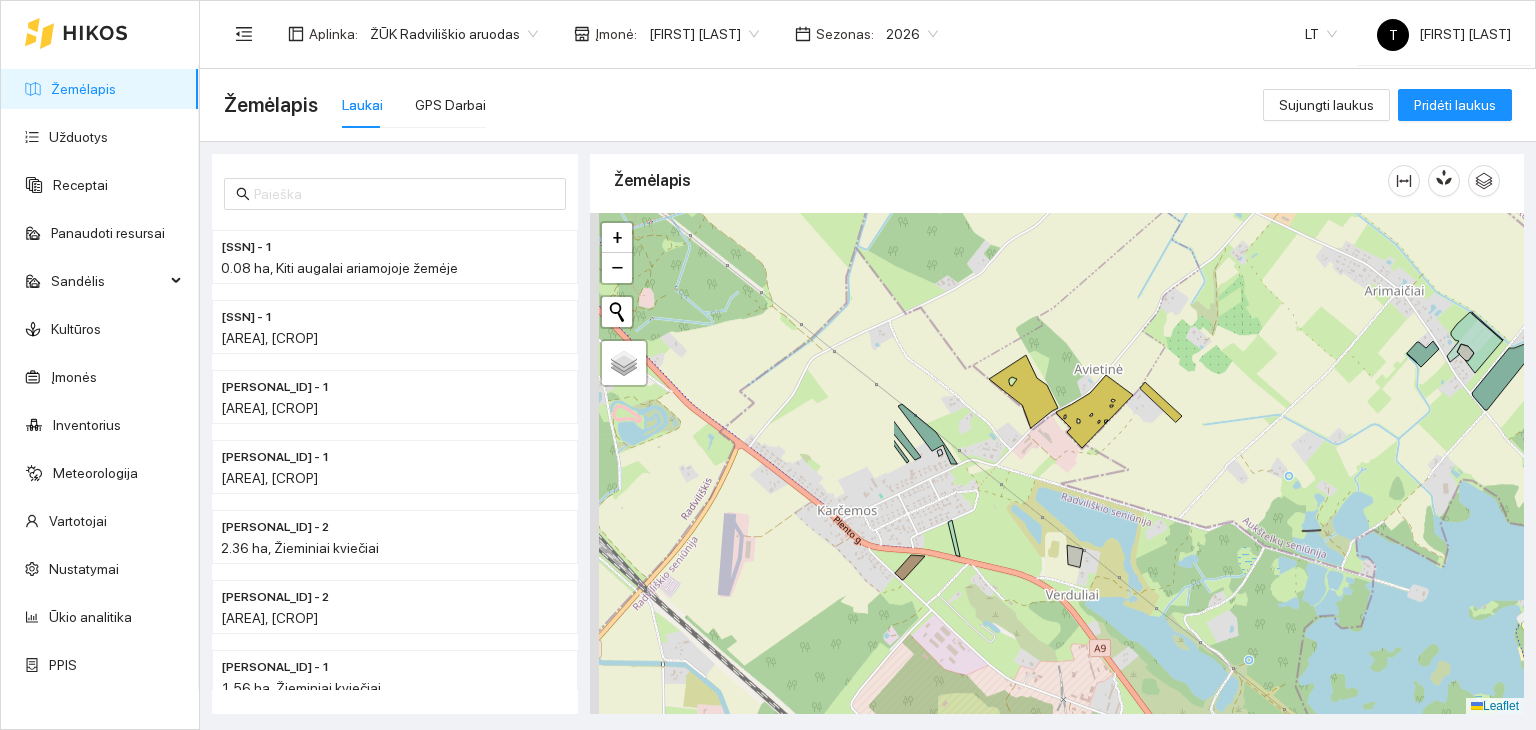 drag, startPoint x: 660, startPoint y: 505, endPoint x: 1057, endPoint y: 380, distance: 416.2139 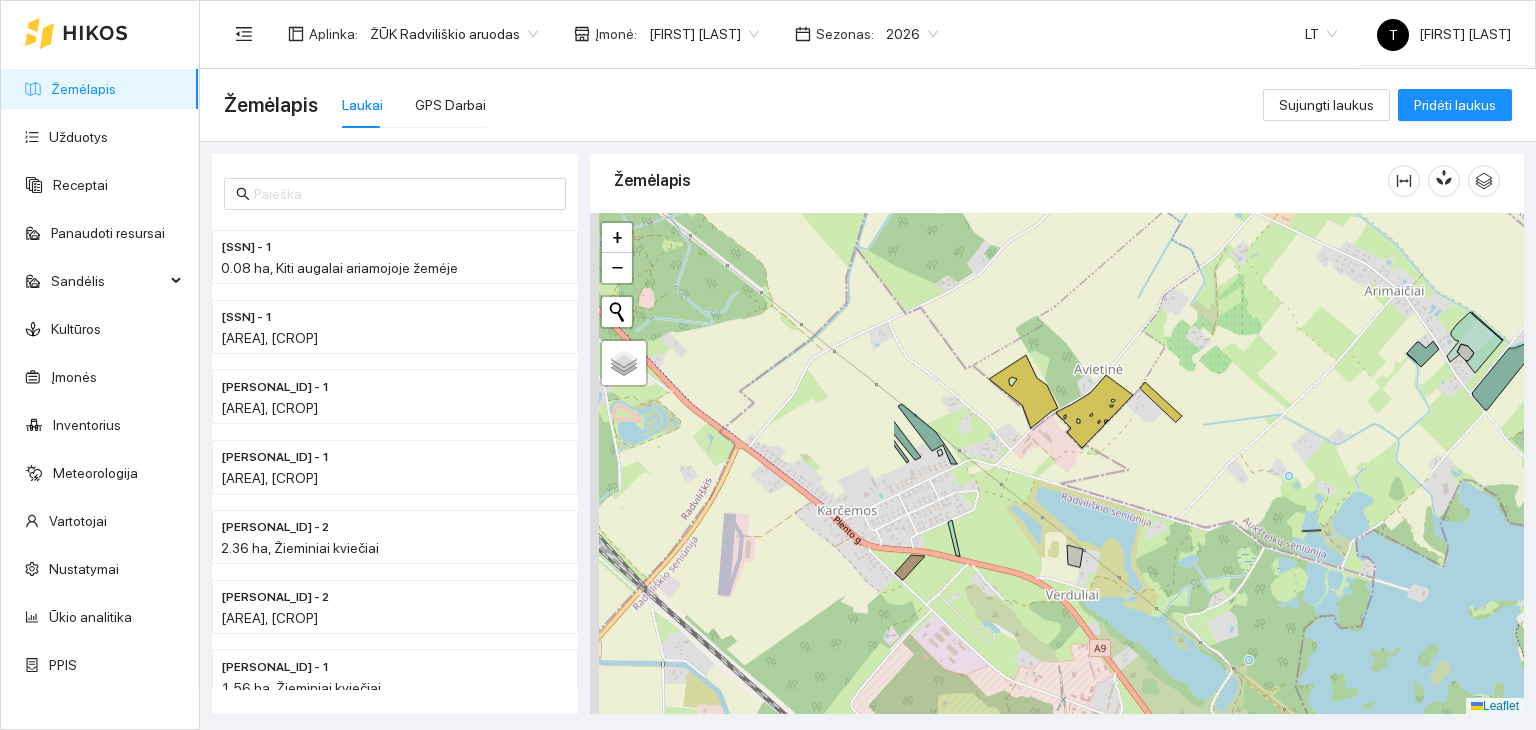 click on "+ −   Nieko nerasta. Bandykite dar kartą.  Žemėlapis  Palydovas  Leaflet" at bounding box center (1057, 464) 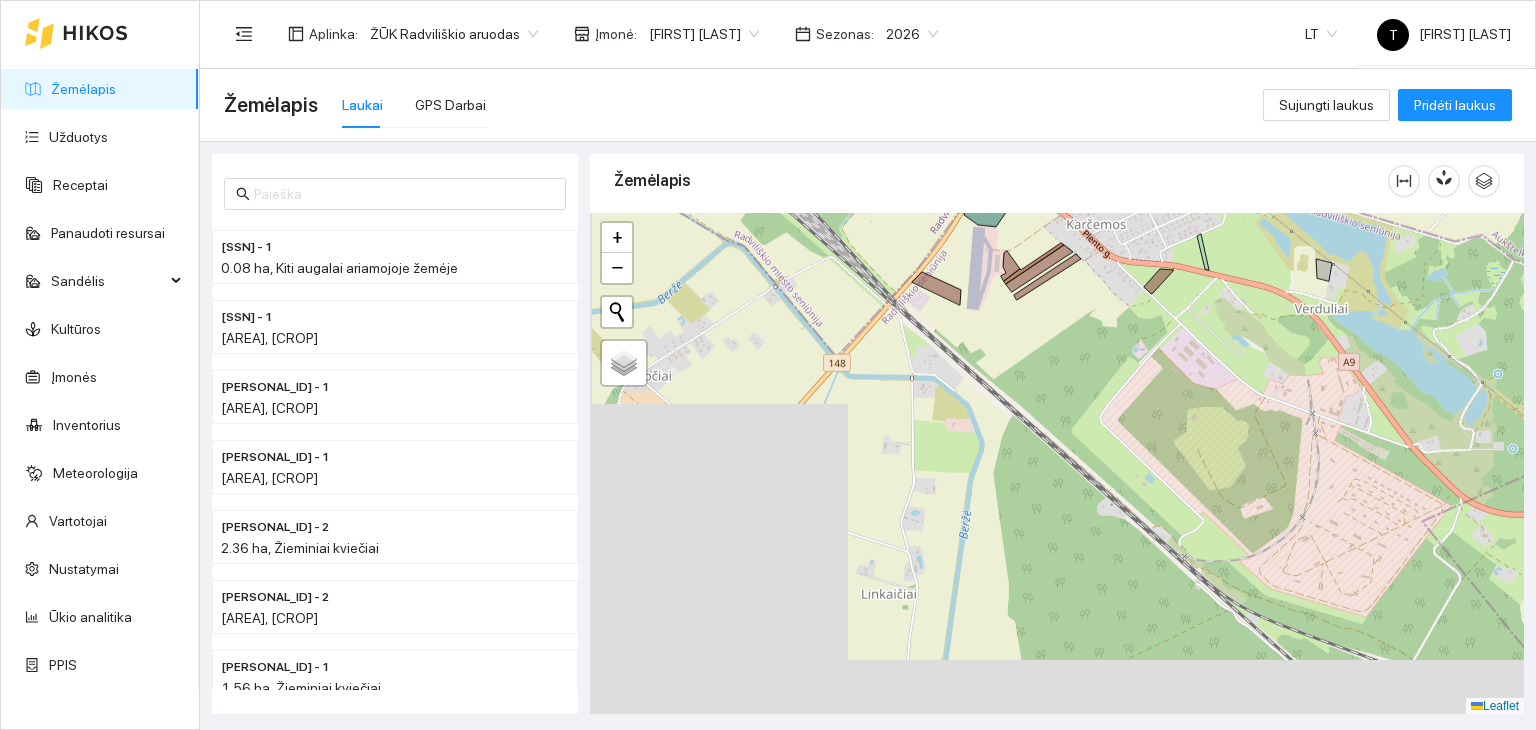 drag, startPoint x: 820, startPoint y: 587, endPoint x: 1070, endPoint y: 300, distance: 380.6166 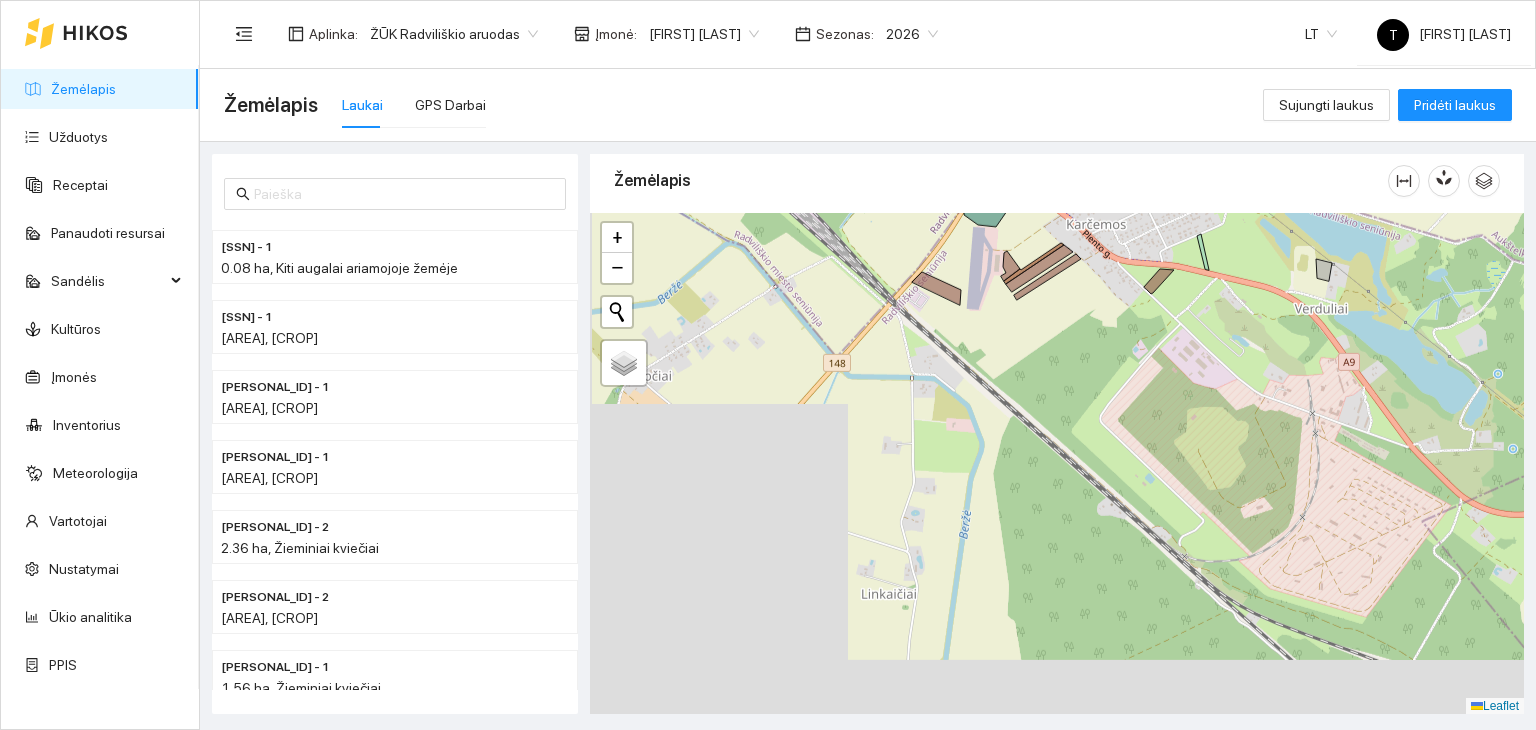 click on "+ −   Nieko nerasta. Bandykite dar kartą.  Žemėlapis  Palydovas  Leaflet" at bounding box center (1057, 464) 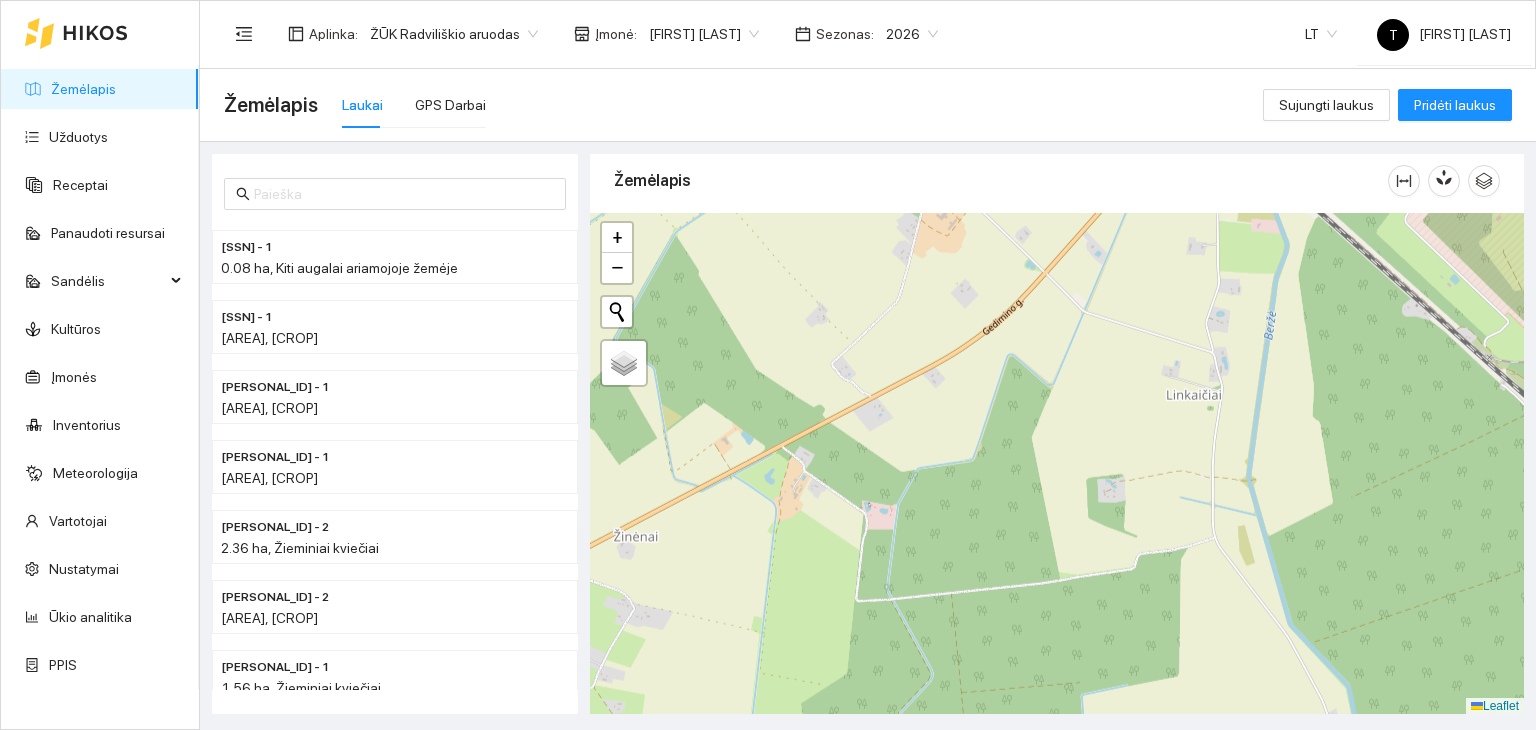 drag, startPoint x: 857, startPoint y: 534, endPoint x: 1161, endPoint y: 337, distance: 362.2499 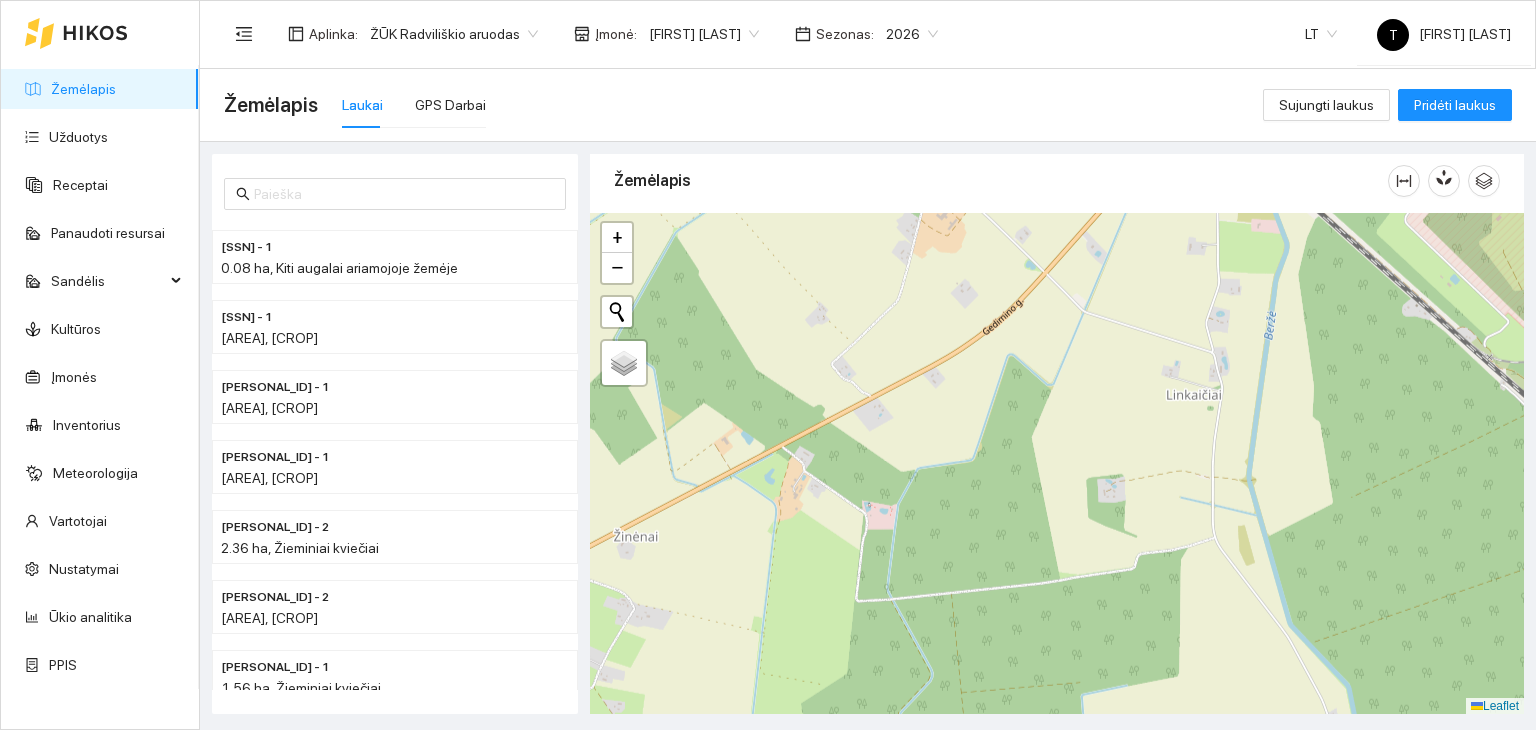 click on "+ −   Nieko nerasta. Bandykite dar kartą.  Žemėlapis  Palydovas  Leaflet" at bounding box center (1057, 464) 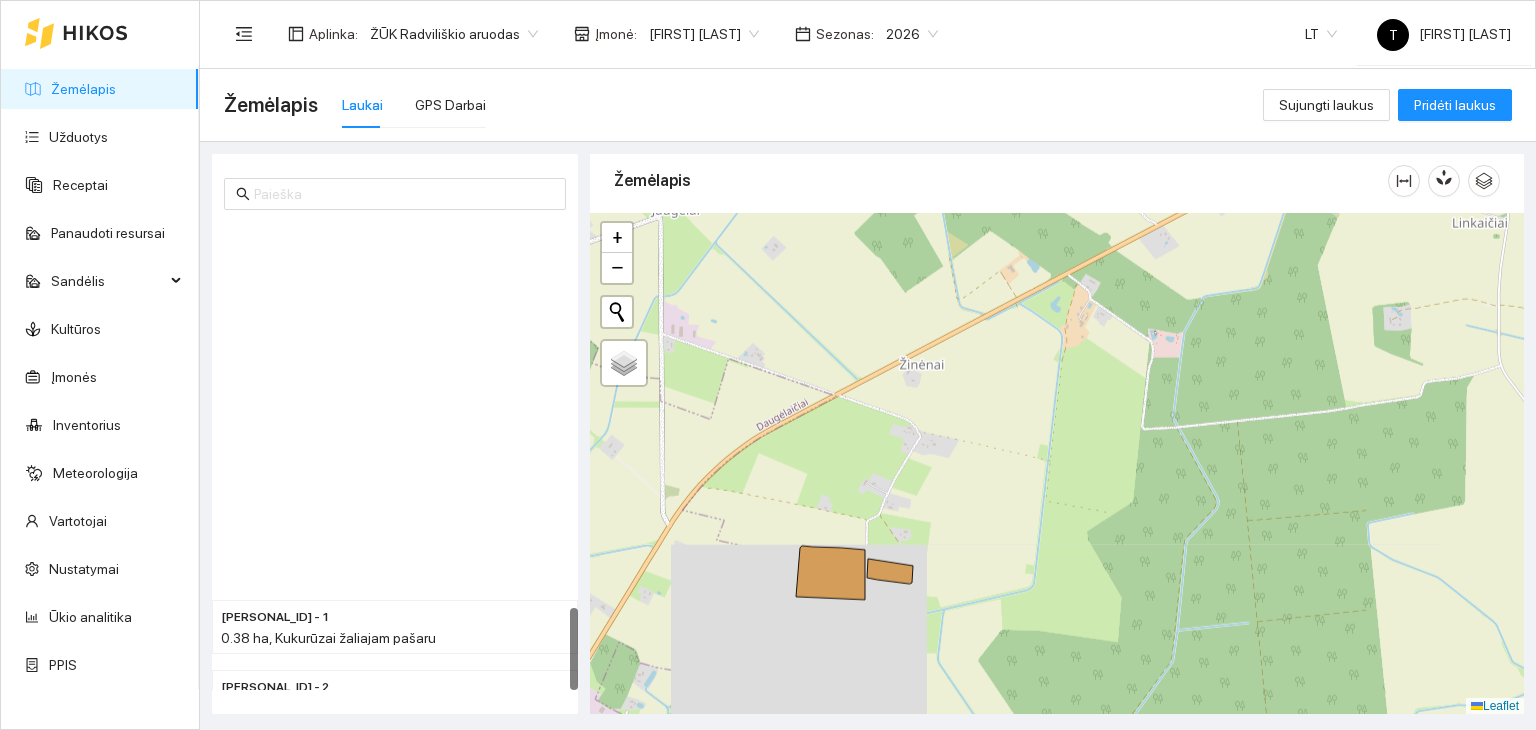 scroll, scrollTop: 2192, scrollLeft: 0, axis: vertical 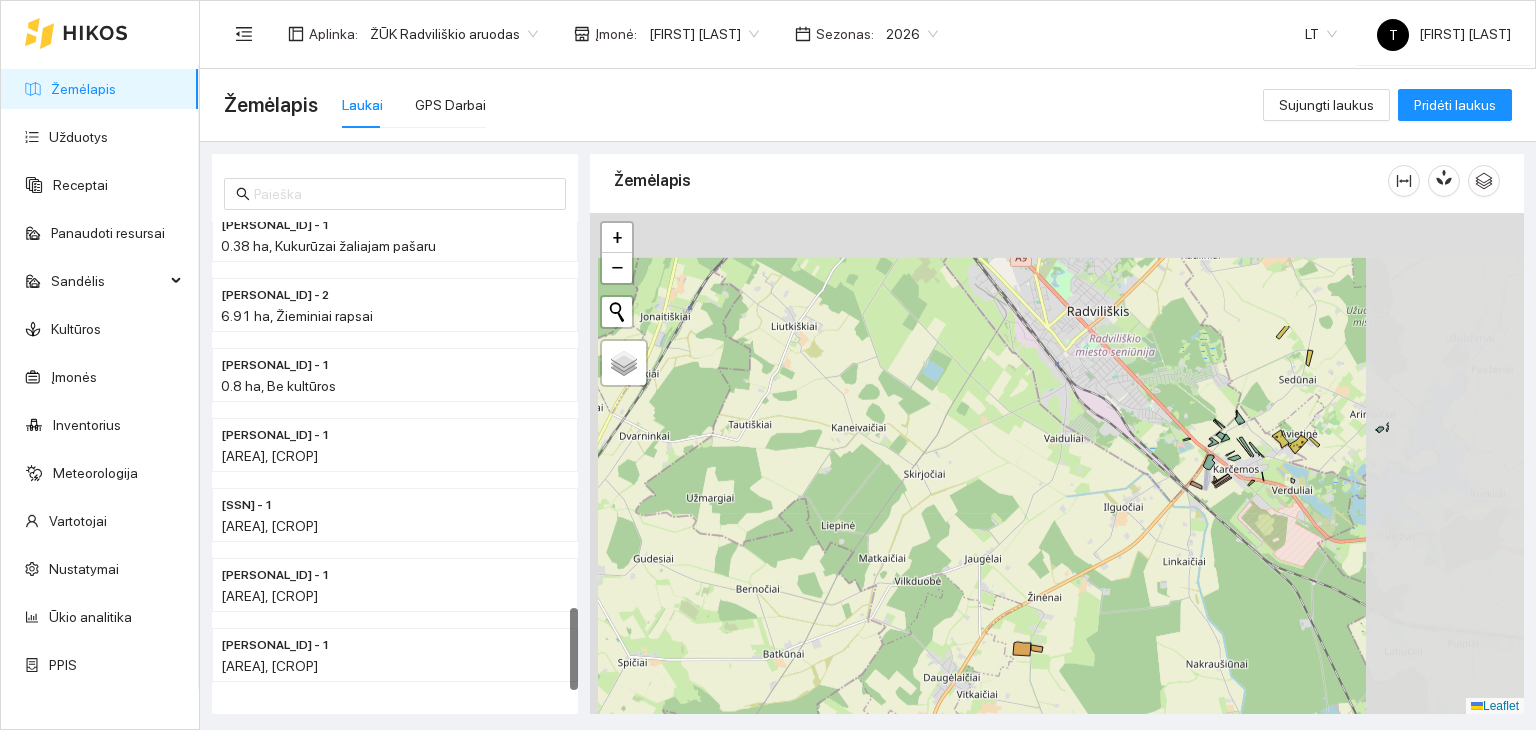 drag, startPoint x: 1327, startPoint y: 405, endPoint x: 1094, endPoint y: 567, distance: 283.78336 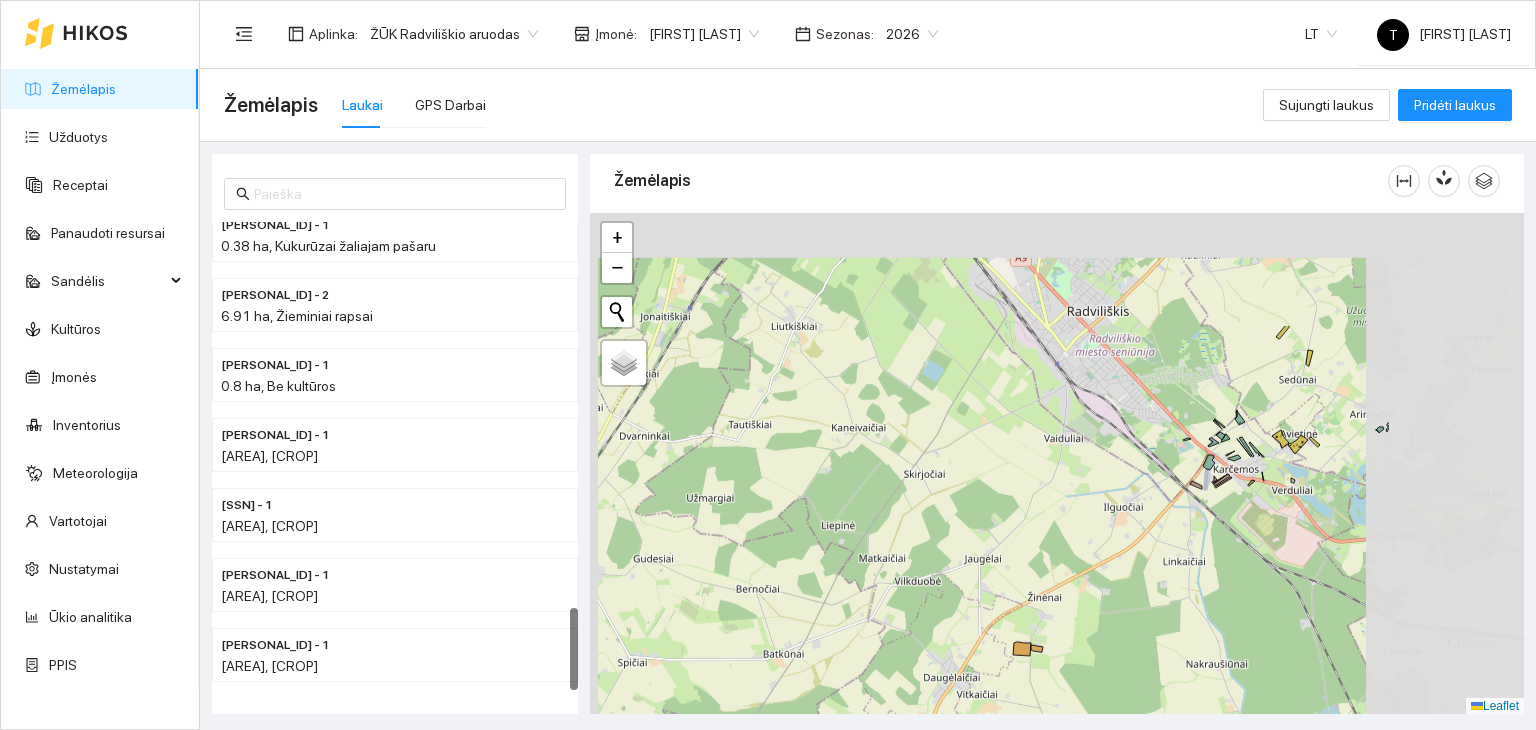 click on "+ −   Nieko nerasta. Bandykite dar kartą.  Žemėlapis  Palydovas  Leaflet" at bounding box center [1057, 464] 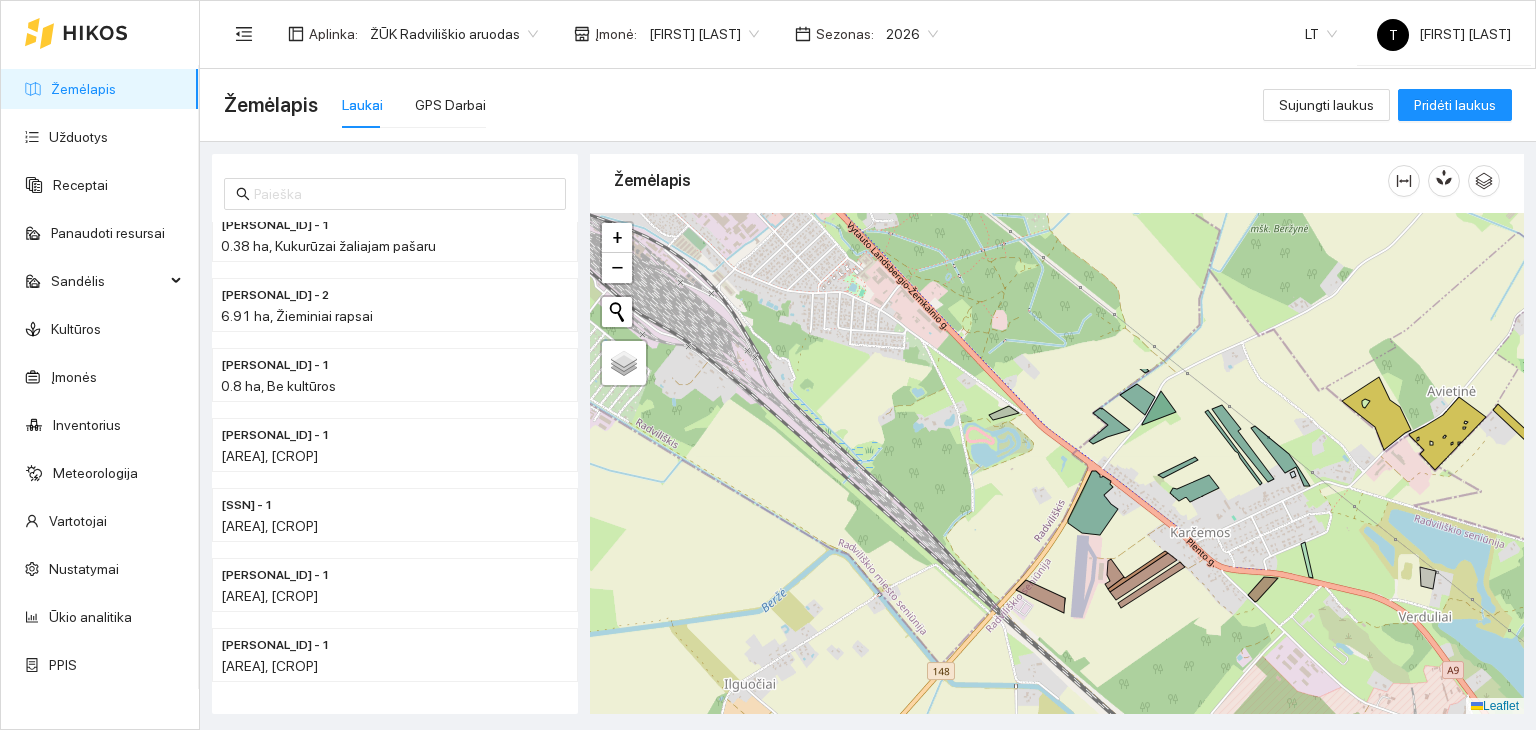drag, startPoint x: 1214, startPoint y: 447, endPoint x: 1143, endPoint y: 653, distance: 217.89218 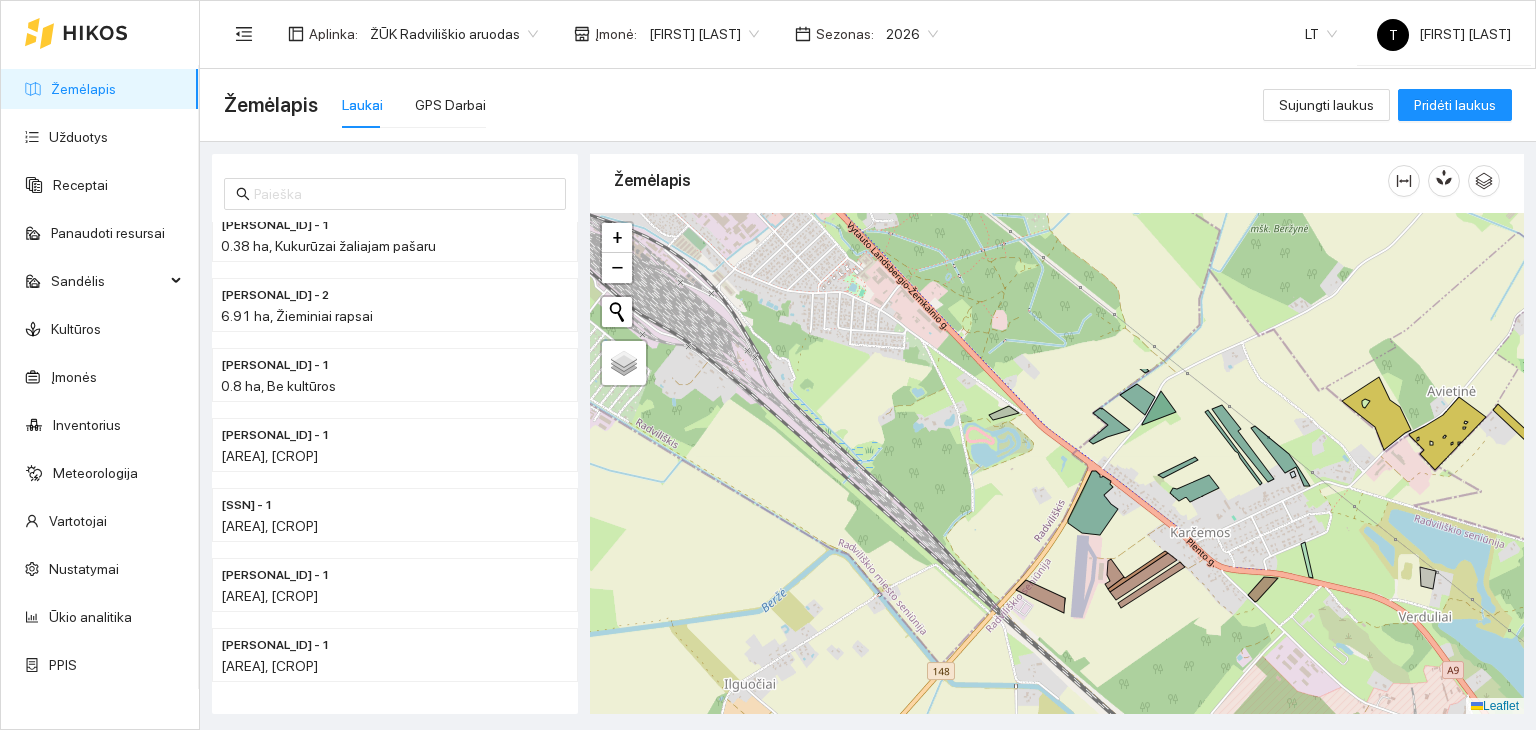 click on "+ −   Nieko nerasta. Bandykite dar kartą.  Žemėlapis  Palydovas  Leaflet" at bounding box center (1057, 464) 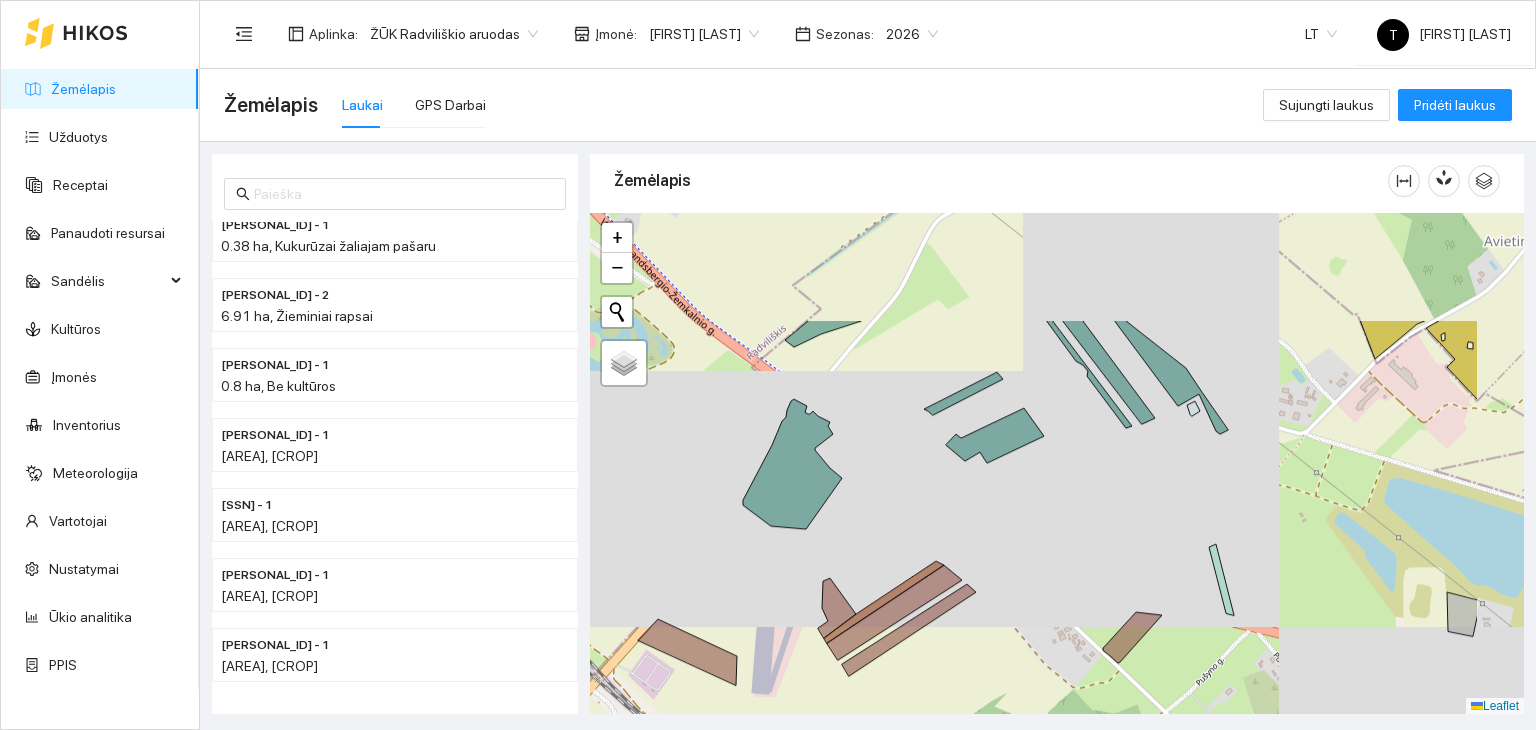 drag, startPoint x: 1157, startPoint y: 334, endPoint x: 1016, endPoint y: 492, distance: 211.76639 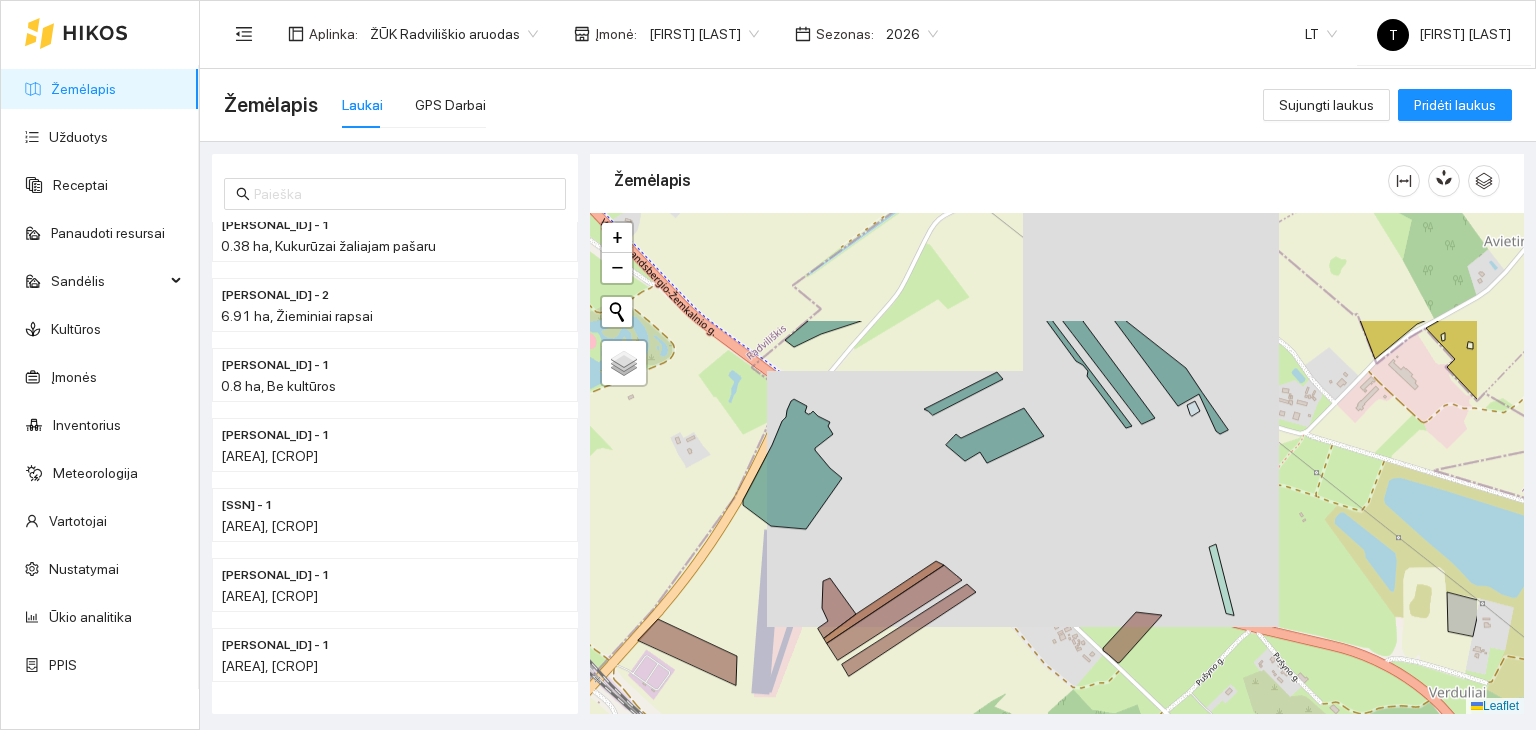 click on "+ −   Nieko nerasta. Bandykite dar kartą.  Žemėlapis  Palydovas  Leaflet" at bounding box center (1057, 464) 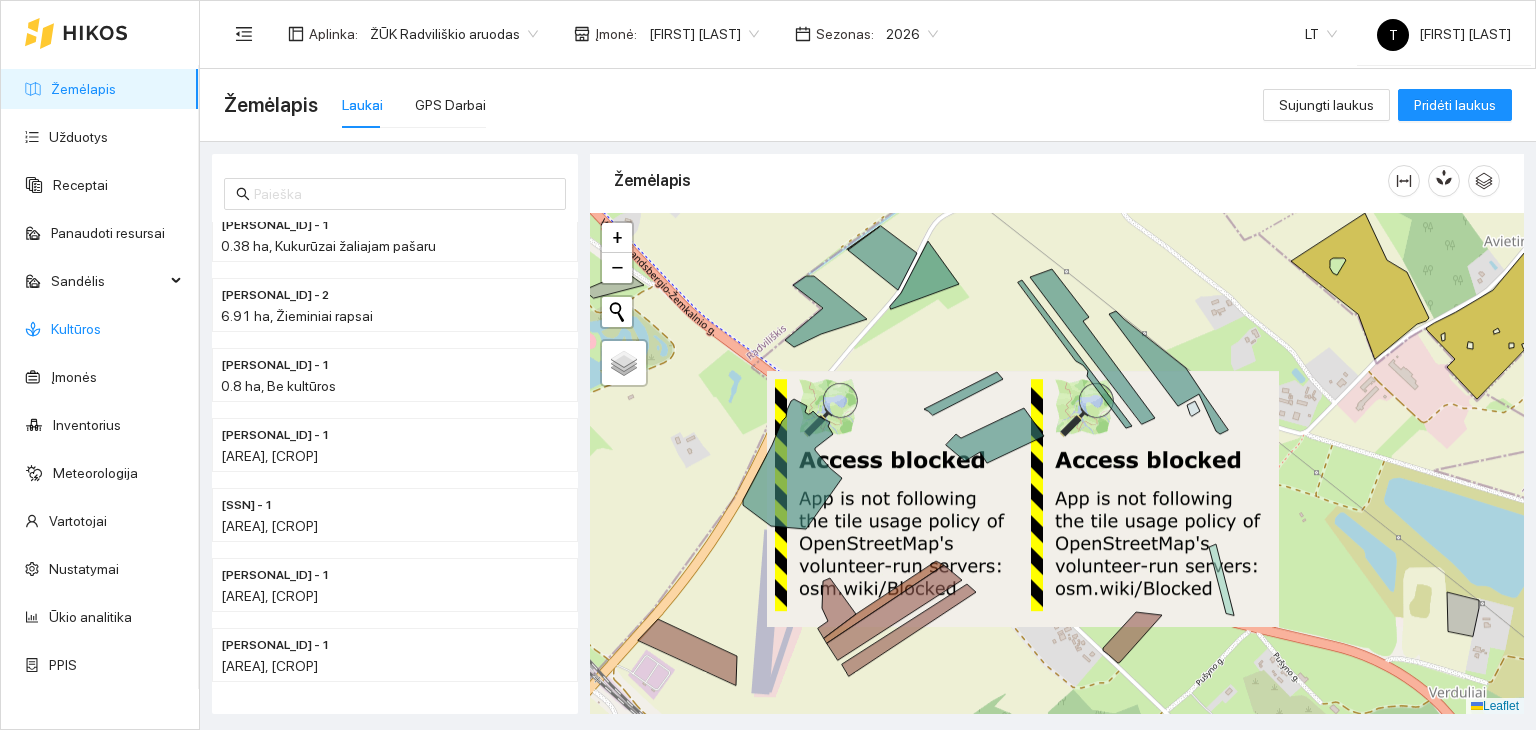 click on "Kultūros" at bounding box center [76, 329] 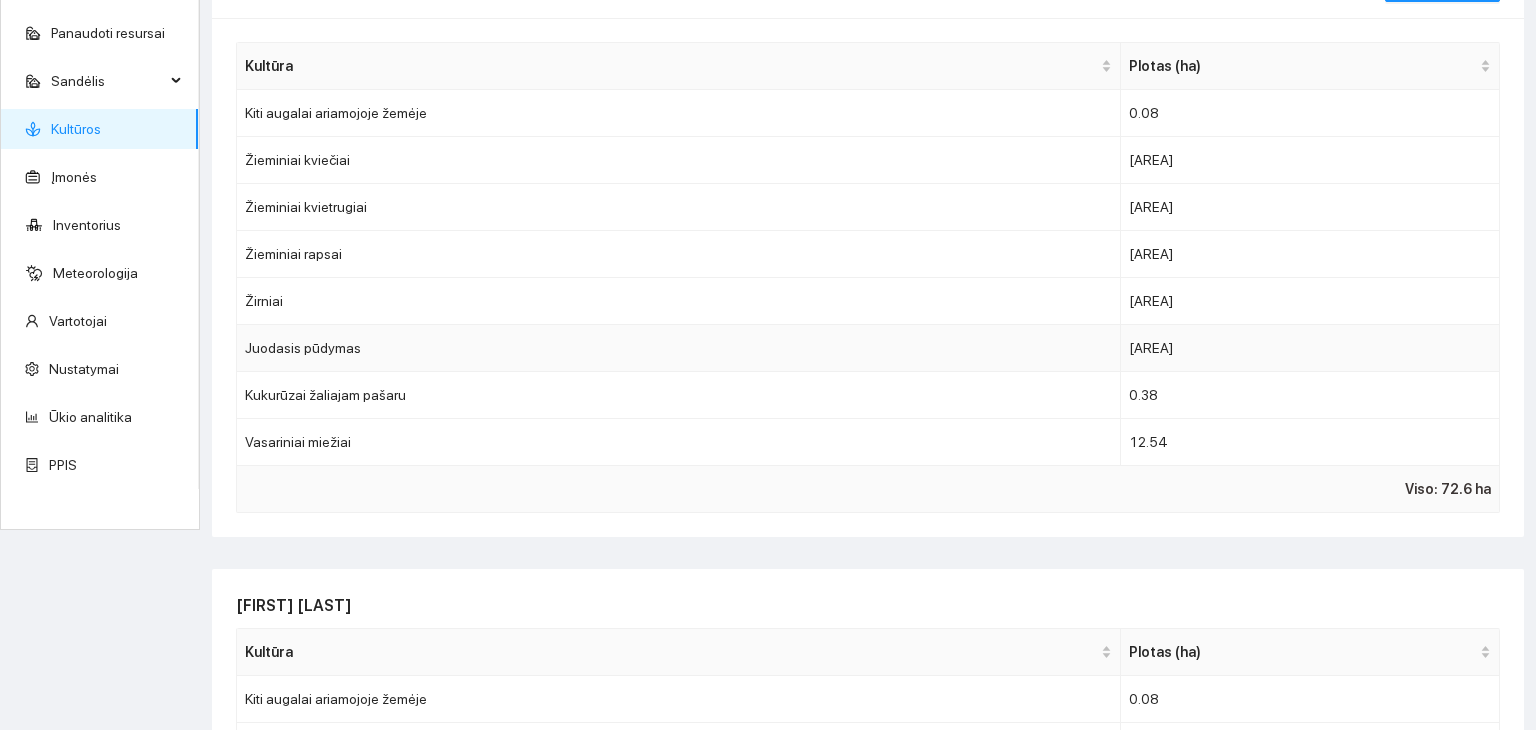 scroll, scrollTop: 0, scrollLeft: 0, axis: both 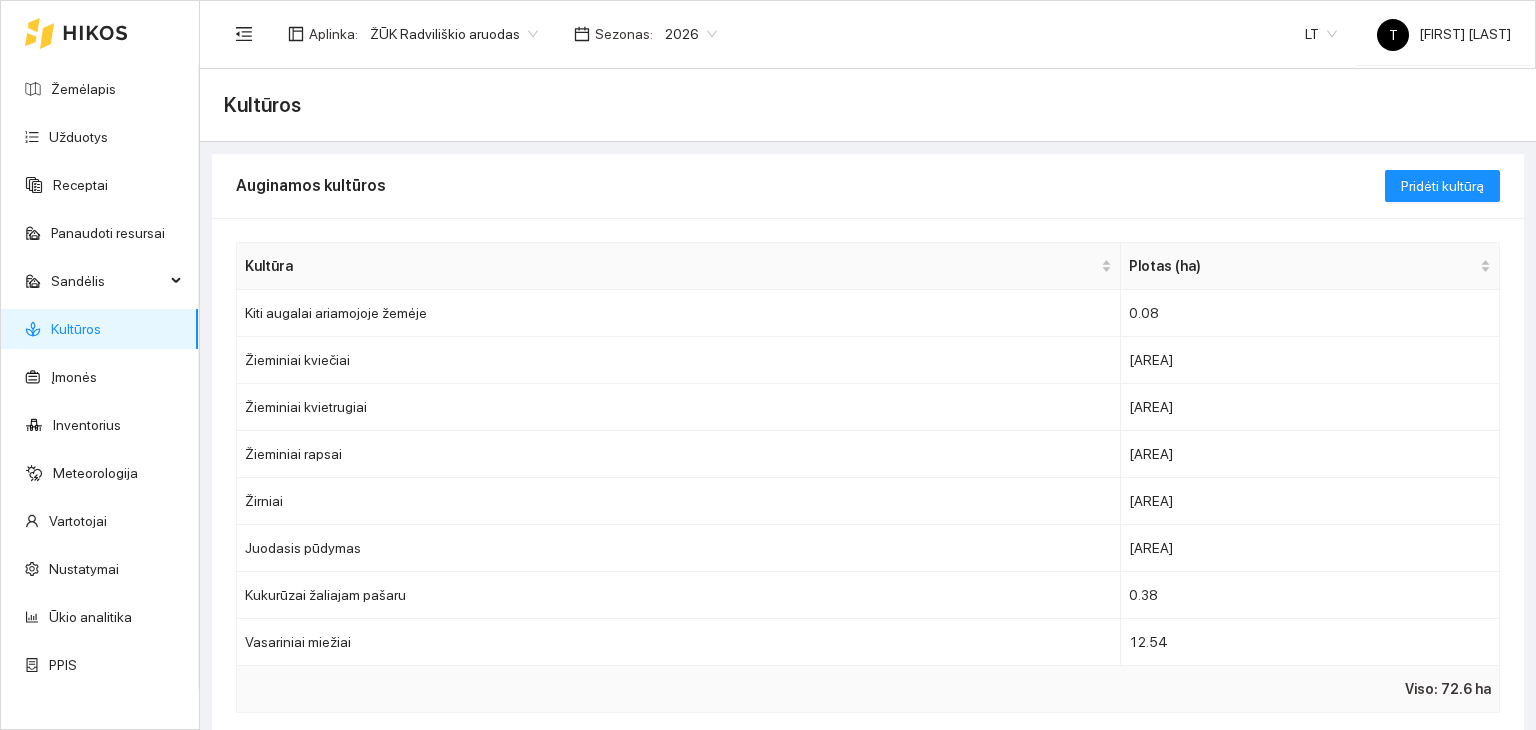 click at bounding box center [95, 33] 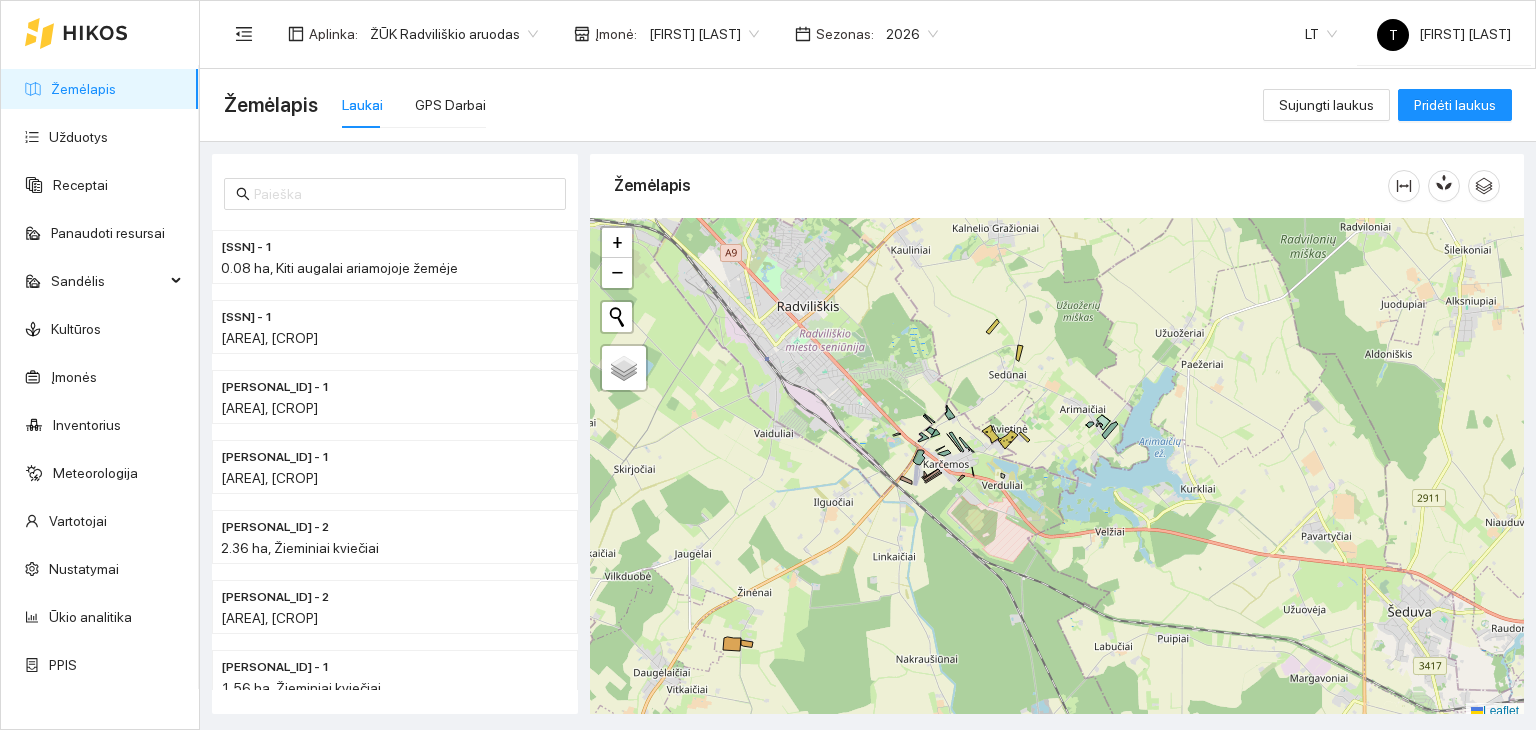 click on "Žemėlapis Užduotys Receptai Panaudoti resursai Sandėlis Kultūros Įmonės Inventorius Meteorologija Vartotojai Nustatymai Ūkio analitika PPIS Aplinka : ŽŪK Radviliškio aruodas Įmonė : Aivaras Povilianskas Sezonas : 2026 LT T Tadas AgroVadovas   Žemėlapis Laukai GPS Darbai Sujungti laukus Pridėti laukus 183475-7827 - 1 0.08 ha, Kiti augalai ariamojoje žemėje  184473-1665 - 1 0.52 ha, Be kultūros 183474-9161 - 1 1.34 ha, Žieminiai kviečiai 184474-0483 - 1 1.95 ha, Žieminiai kviečiai 184474-0483 - 2 2.36 ha, Žieminiai kviečiai 183474-1754 - 2 0.8 ha, Žieminiai kvietrugiai 184474-2145 - 1 1.56 ha, Žieminiai kviečiai 184474-5372 - 1 0.05 ha, Be kultūros Žemėlapis + −   Nieko nerasta. Bandykite dar kartą.  Žemėlapis  Palydovas  Leaflet Kraunami duomenys...         6 7 8 2020 2021 2022 2023 2024 2025 2026 2027 2028 2029 2030" at bounding box center (768, 365) 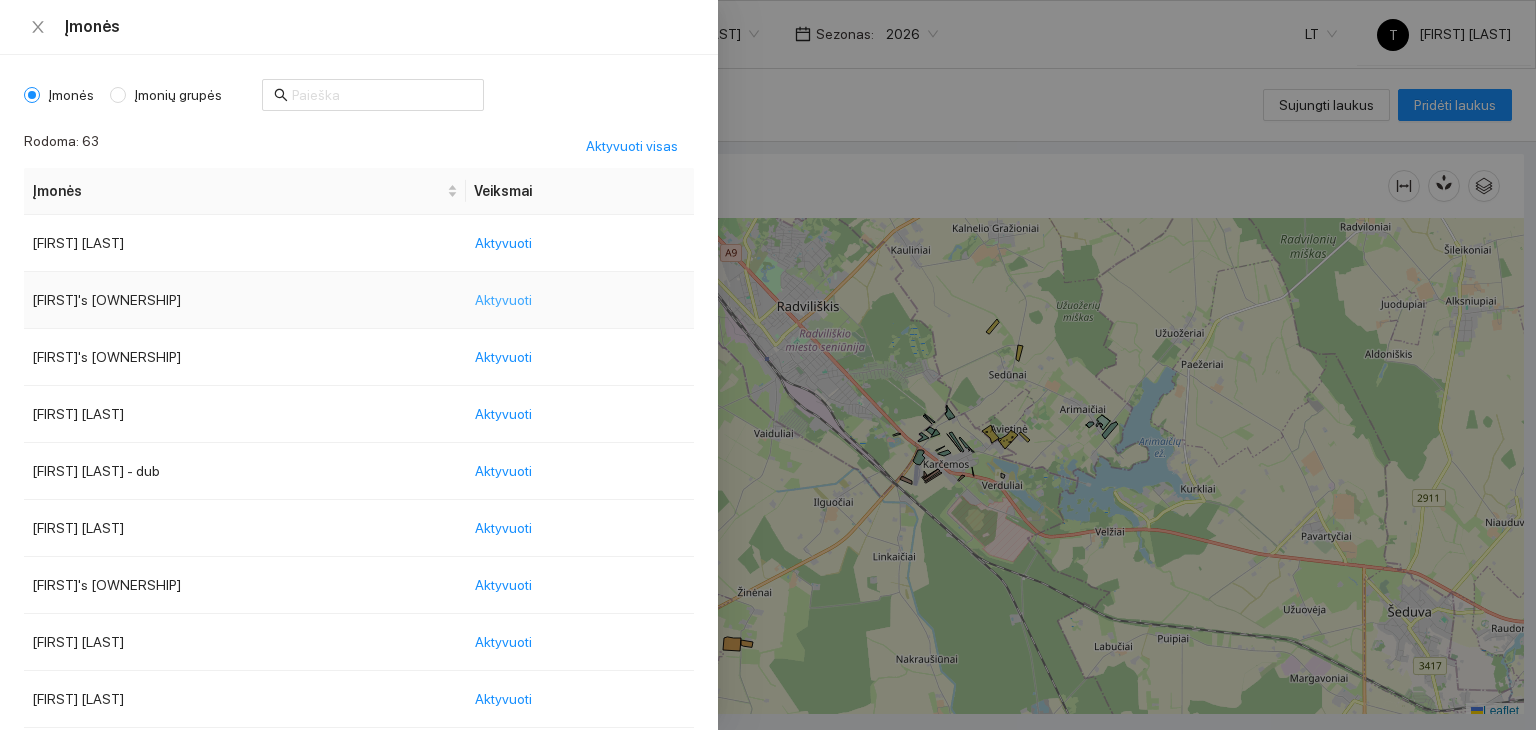 click on "Loremipsu" at bounding box center [503, 300] 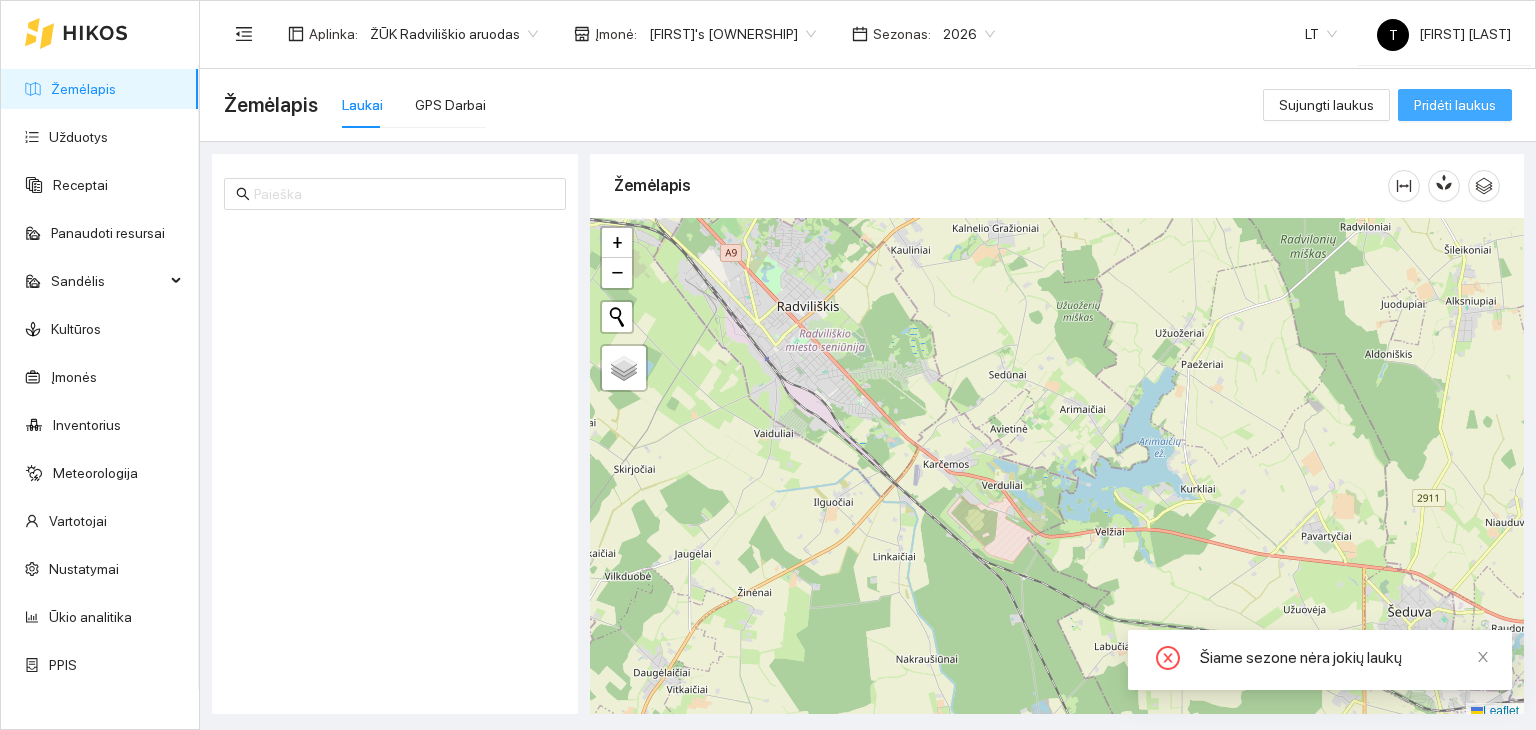 click on "Pridėti laukus" at bounding box center [1455, 105] 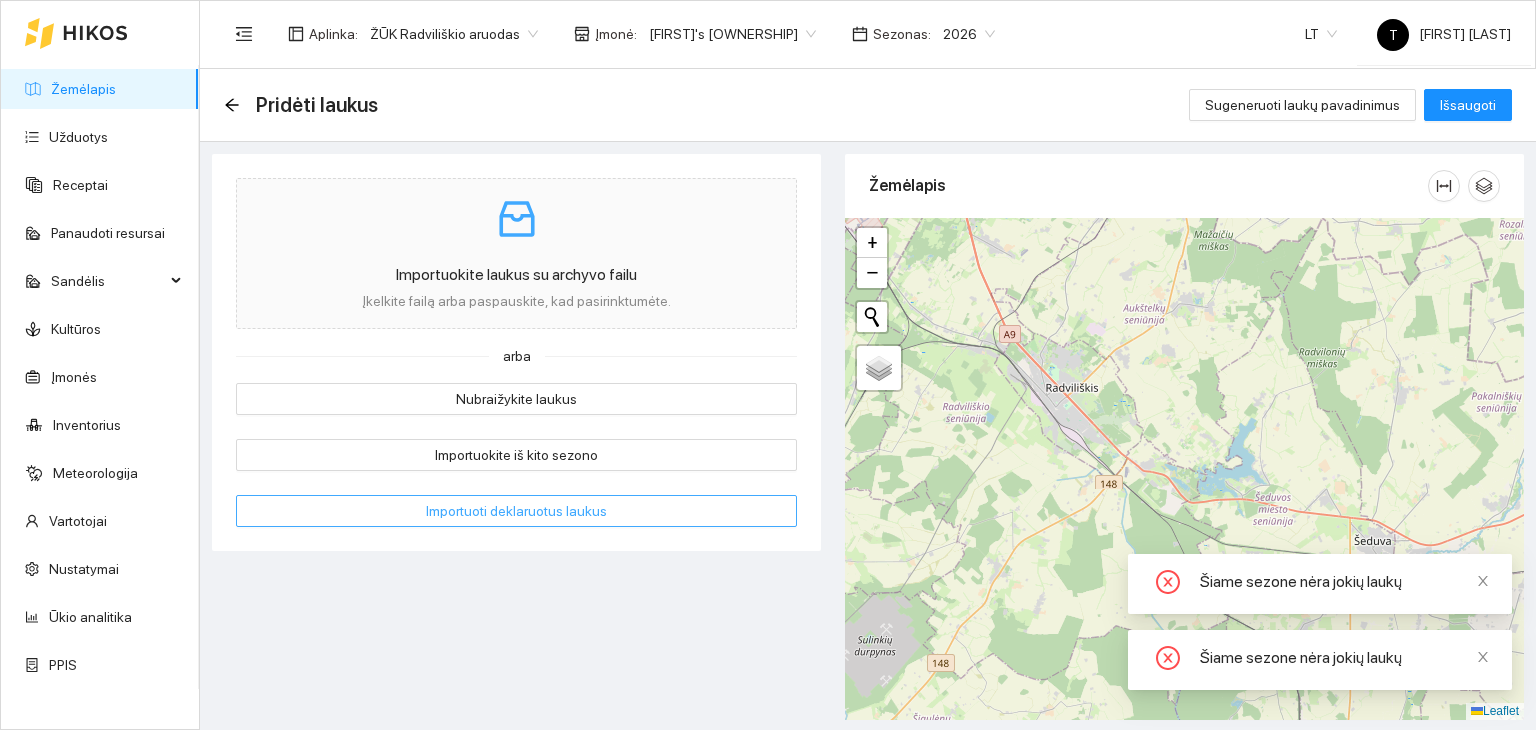 click on "Importuoti deklaruotus laukus" at bounding box center [516, 399] 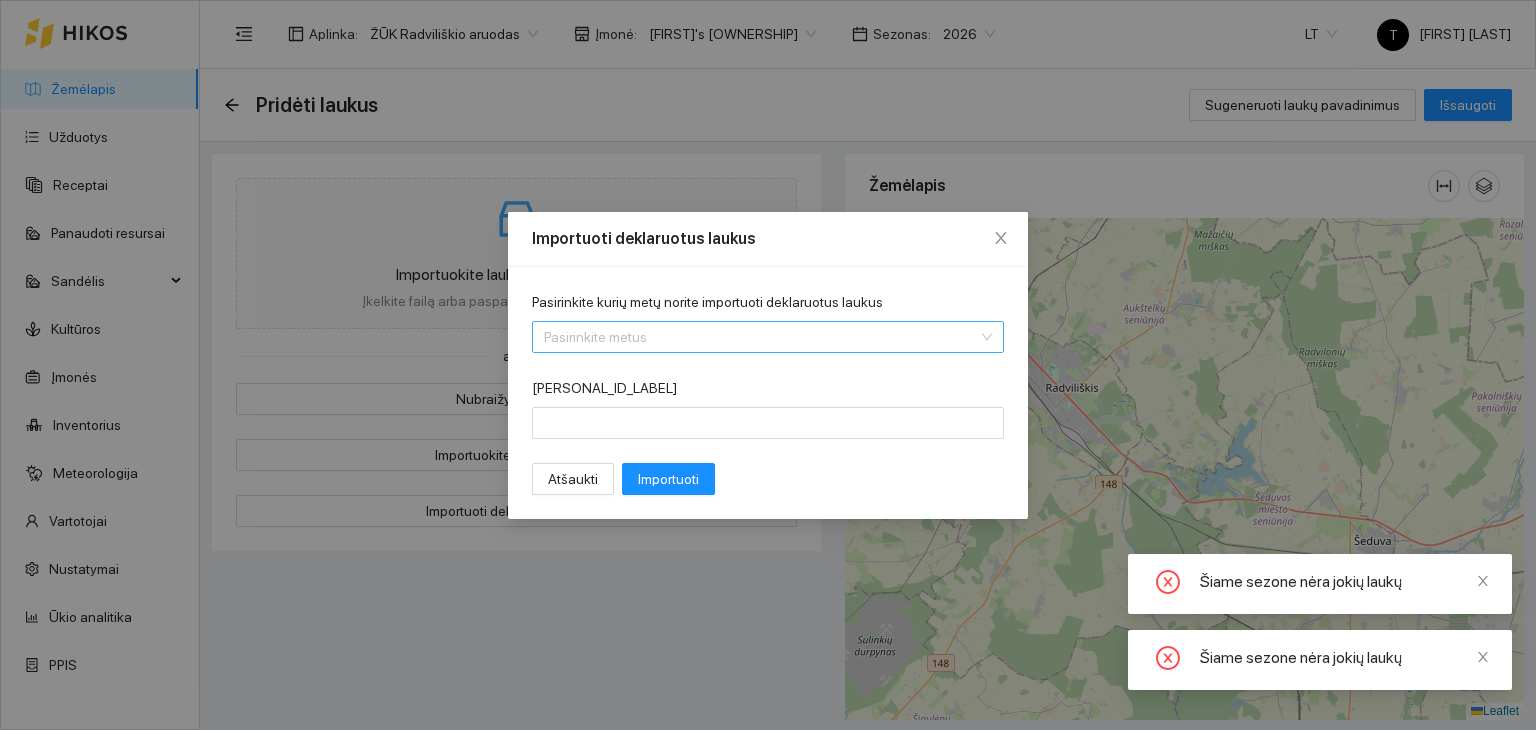 click on "Pasirinkite kurių metų norite importuoti deklaruotus laukus" at bounding box center [761, 337] 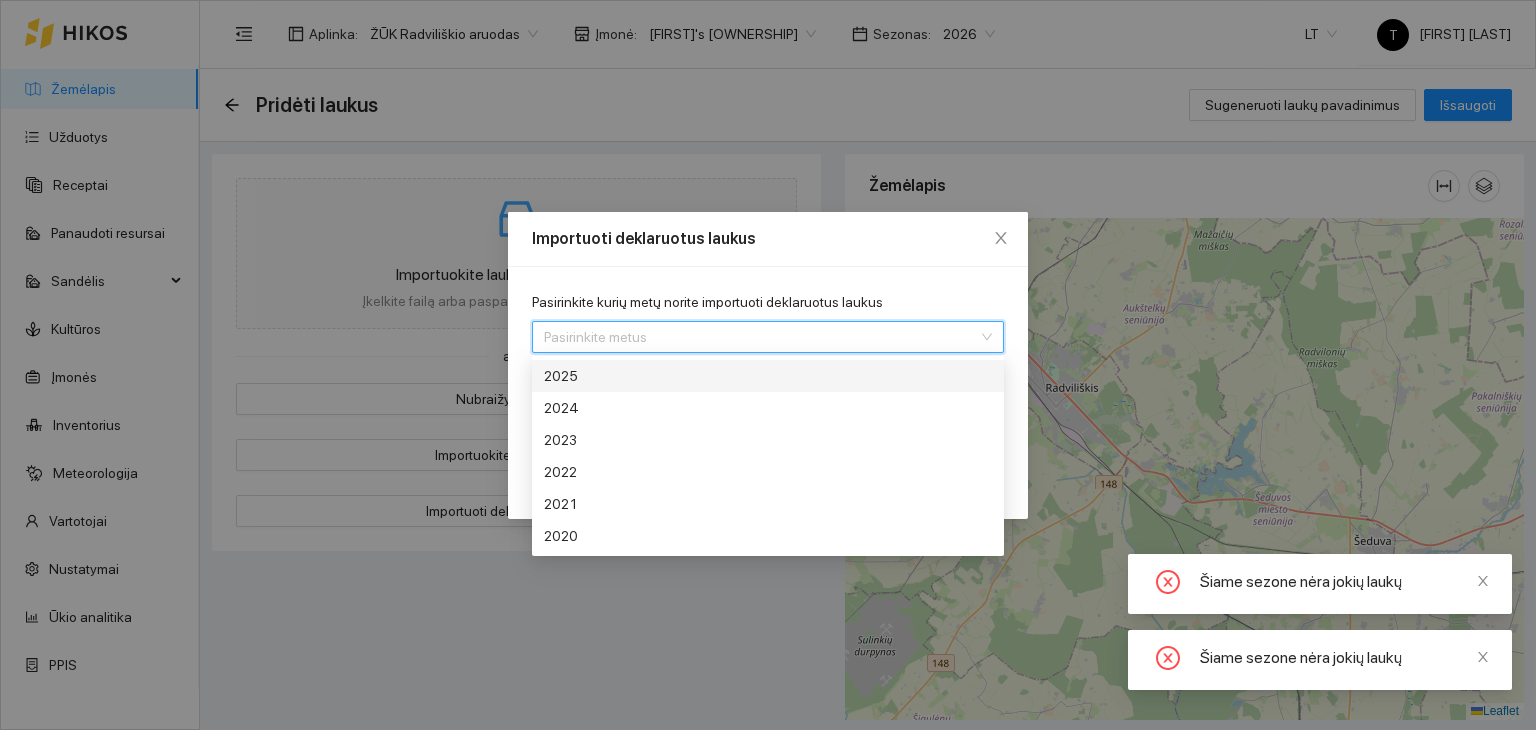 click on "2025" at bounding box center (0, 0) 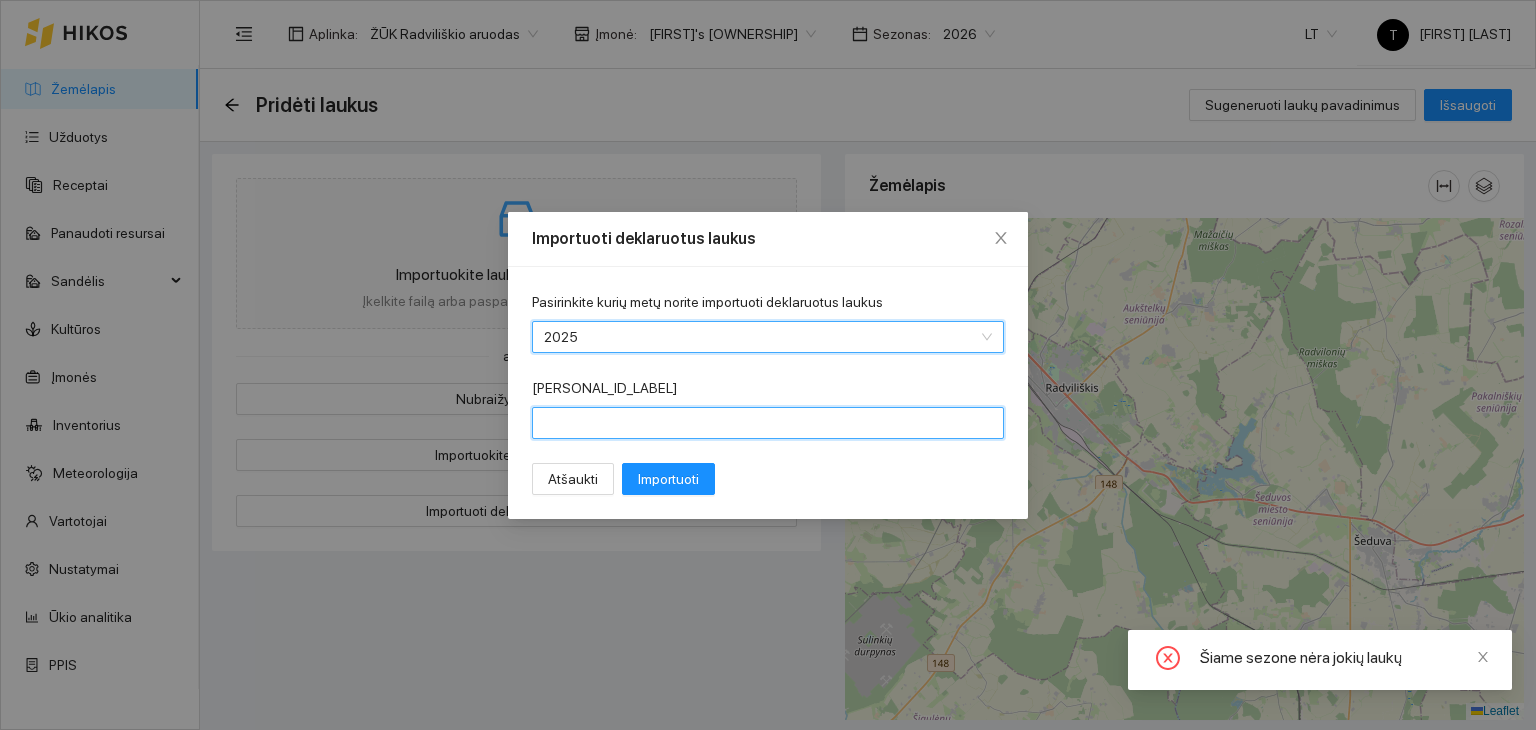 click on "Asmens kodas" at bounding box center (768, 423) 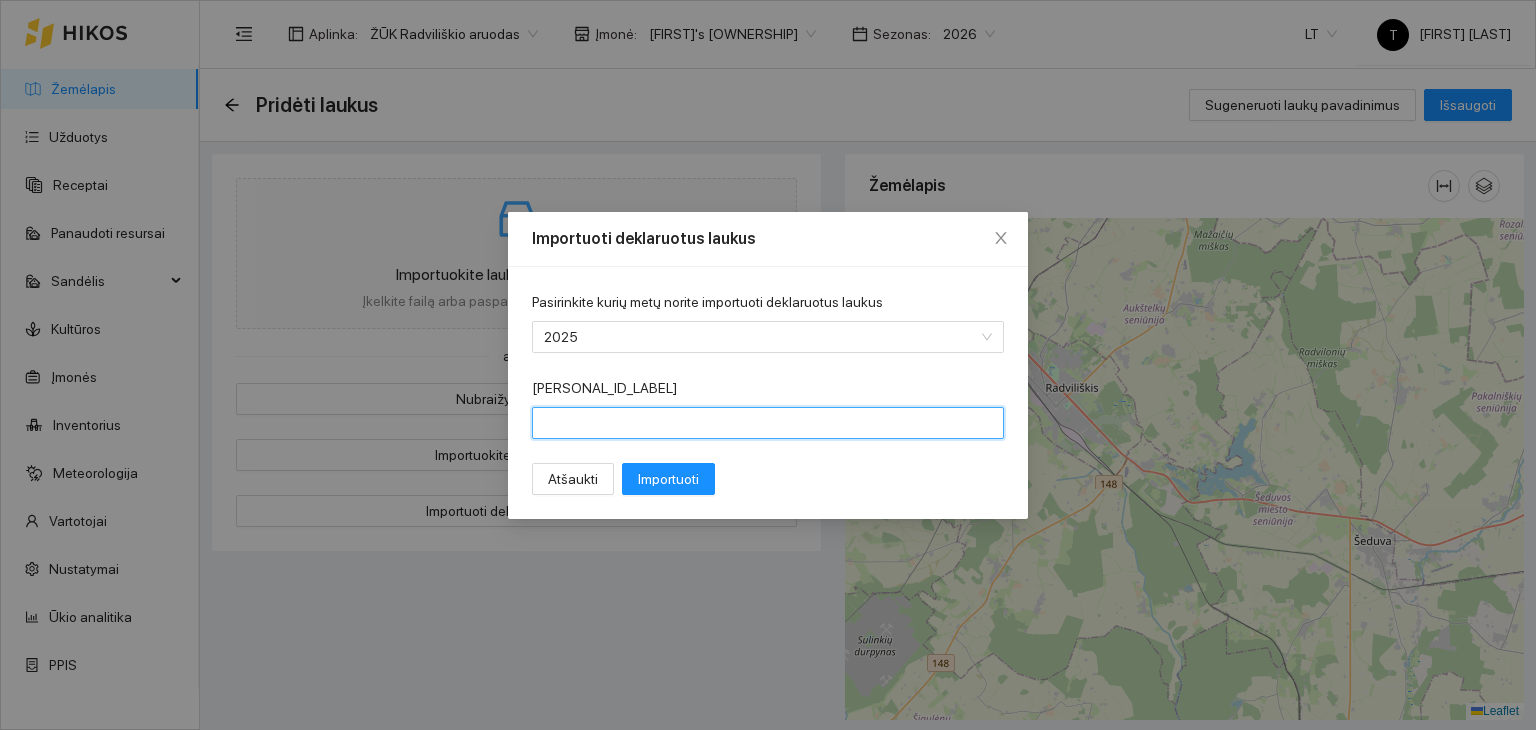type on "39904273718" 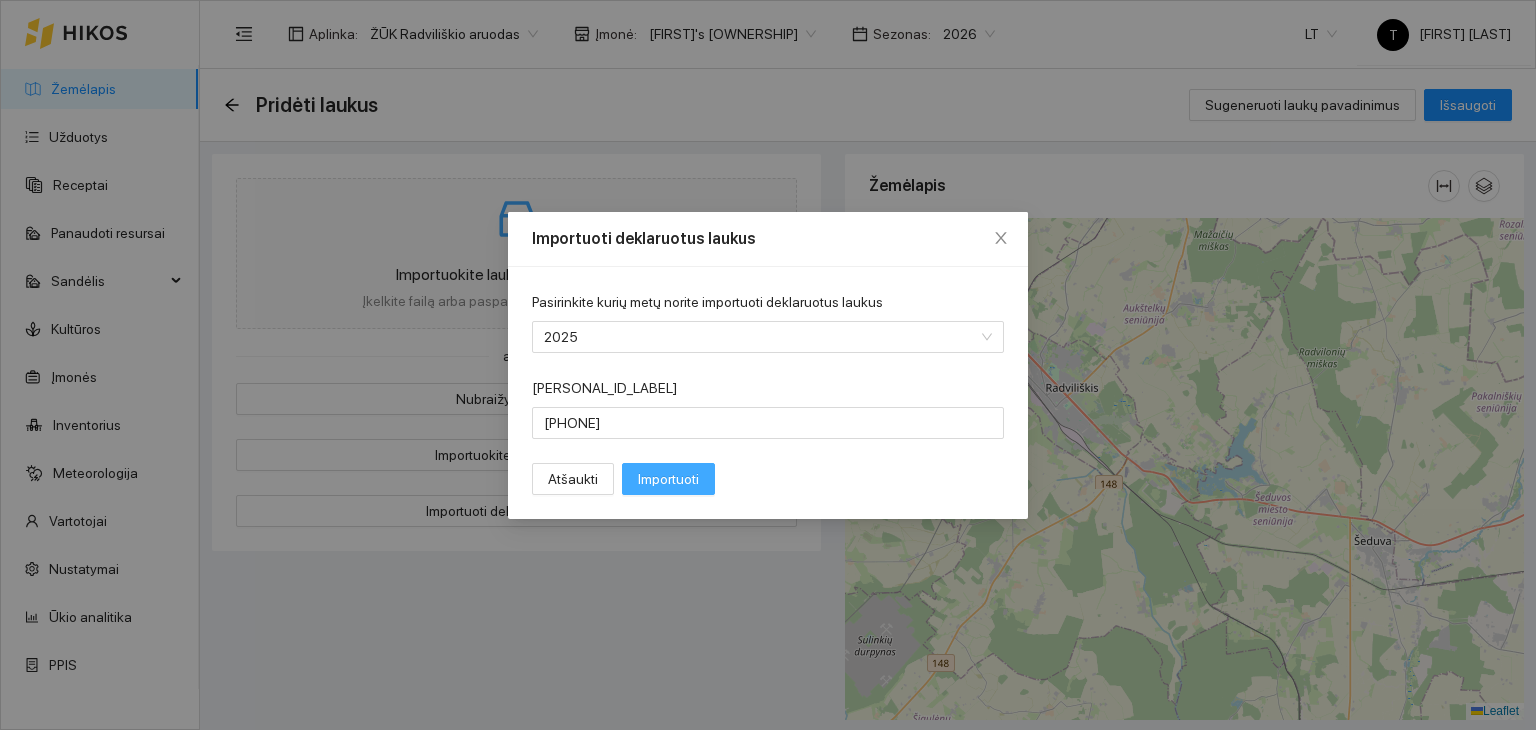 click on "Importuoti" at bounding box center (668, 479) 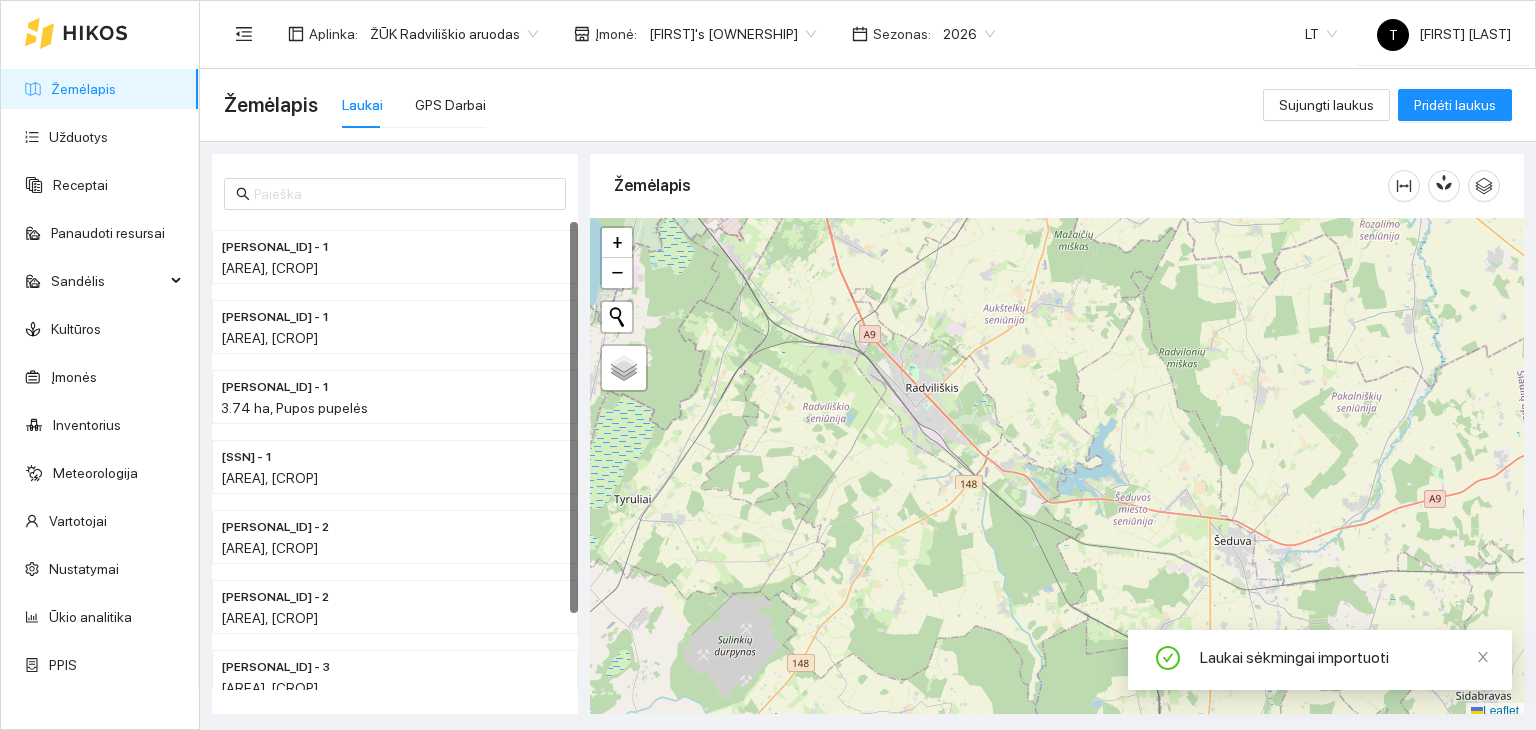 click on "Žemėlapis Užduotys Receptai Panaudoti resursai Sandėlis Kultūros Įmonės Inventorius Meteorologija Vartotojai Nustatymai Ūkio analitika PPIS Aplinka : ŽŪK Radviliškio aruodas Įmonė : Alvydo Daugalo ūkis Sezonas : 2026 LT T Tadas AgroVadovas   Žemėlapis Laukai GPS Darbai Sujungti laukus Pridėti laukus 160463-0002 - 1 0.8 ha, Daugiametė pieva 5 metų ir daugiau 160465-7847 - 1 1.2 ha, Žieminiai kviečiai 158464-3868 - 1 3.74 ha, Pupos pupelės 160464-0571 - 1 0.6 ha, Žieminiai kviečiai 160464-0571 - 2 1 ha, Vasariniai kviečiai 161467-1053 - 2 3.25 ha, Žieminiai kviečiai 161467-1053 - 3 6.41 ha, Žieminiai kviečiai 161461-3090 - 1 0.93 ha, Žieminiai kviečiai Žemėlapis + −   Nieko nerasta. Bandykite dar kartą.  Žemėlapis  Palydovas  Leaflet Kraunami duomenys...         6 7 8 2020 2021 2022 2023 2024 2025 2026 2027 2028 2029 2030 Laukai sėkmingai importuoti Įmonės Įmonės Įmonių grupės Rodoma:  63 Aktyvuoti visas Įmonės Veiksmai     Aivaras Povilianskas Aktyvuoti" at bounding box center (768, 365) 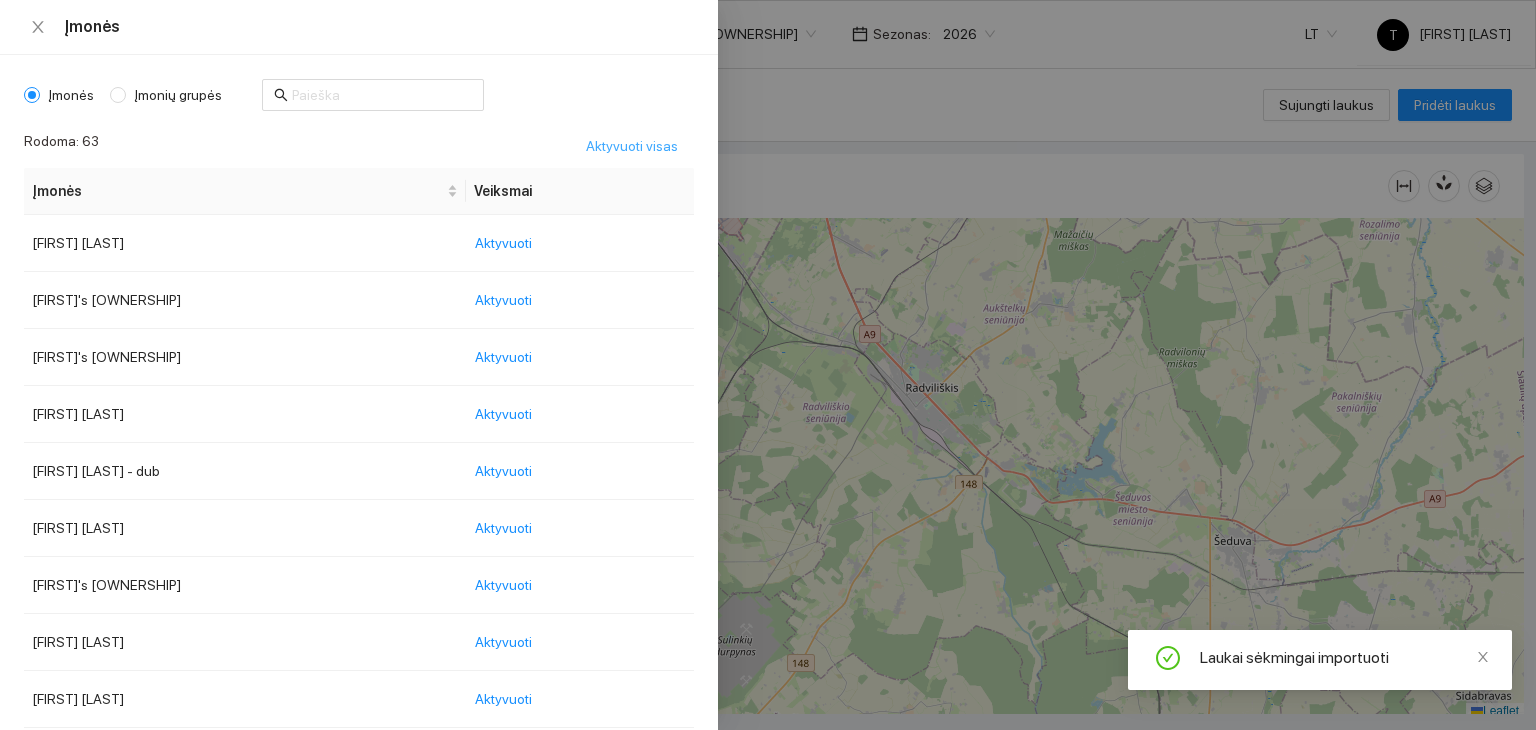 click on "Loremipsu dolor" at bounding box center [632, 146] 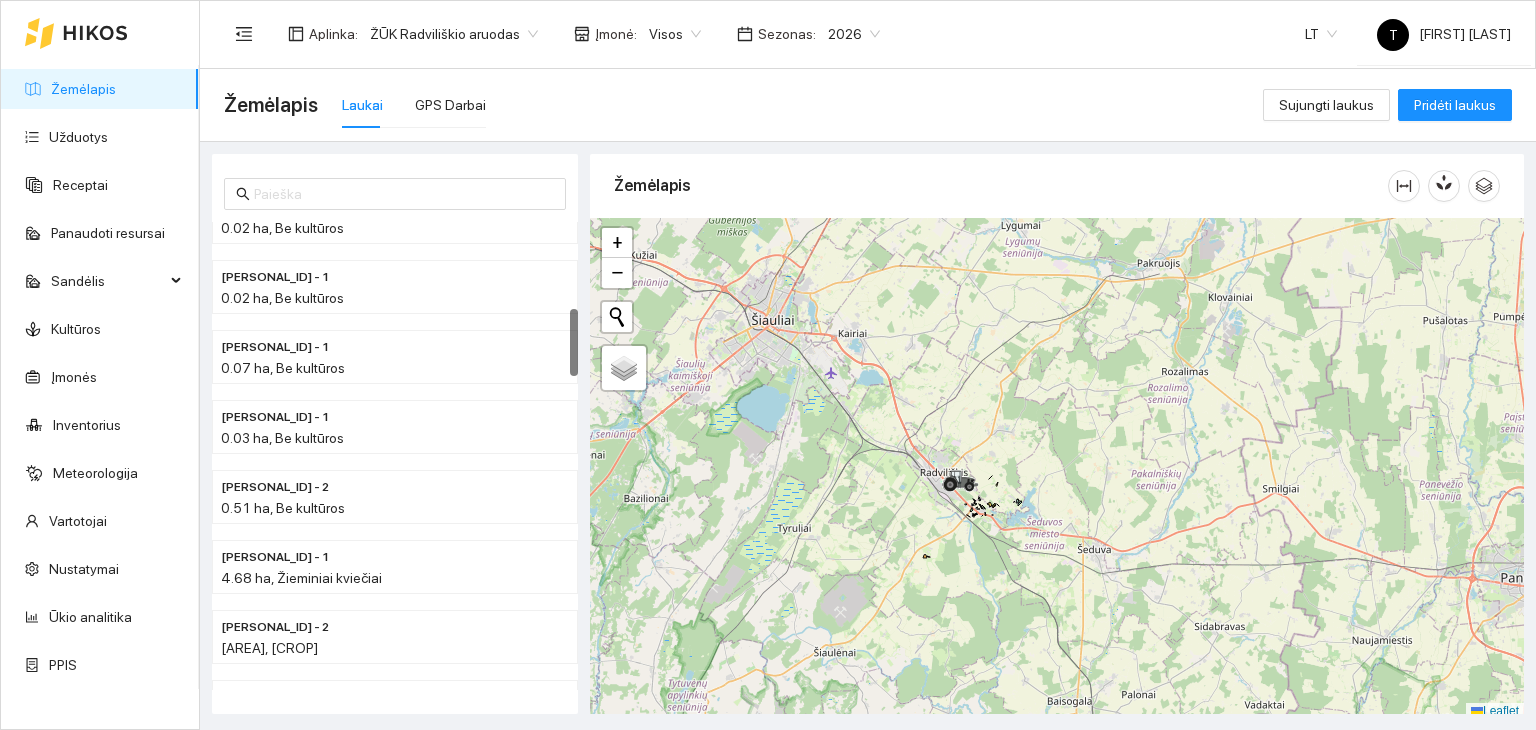 scroll, scrollTop: 100, scrollLeft: 0, axis: vertical 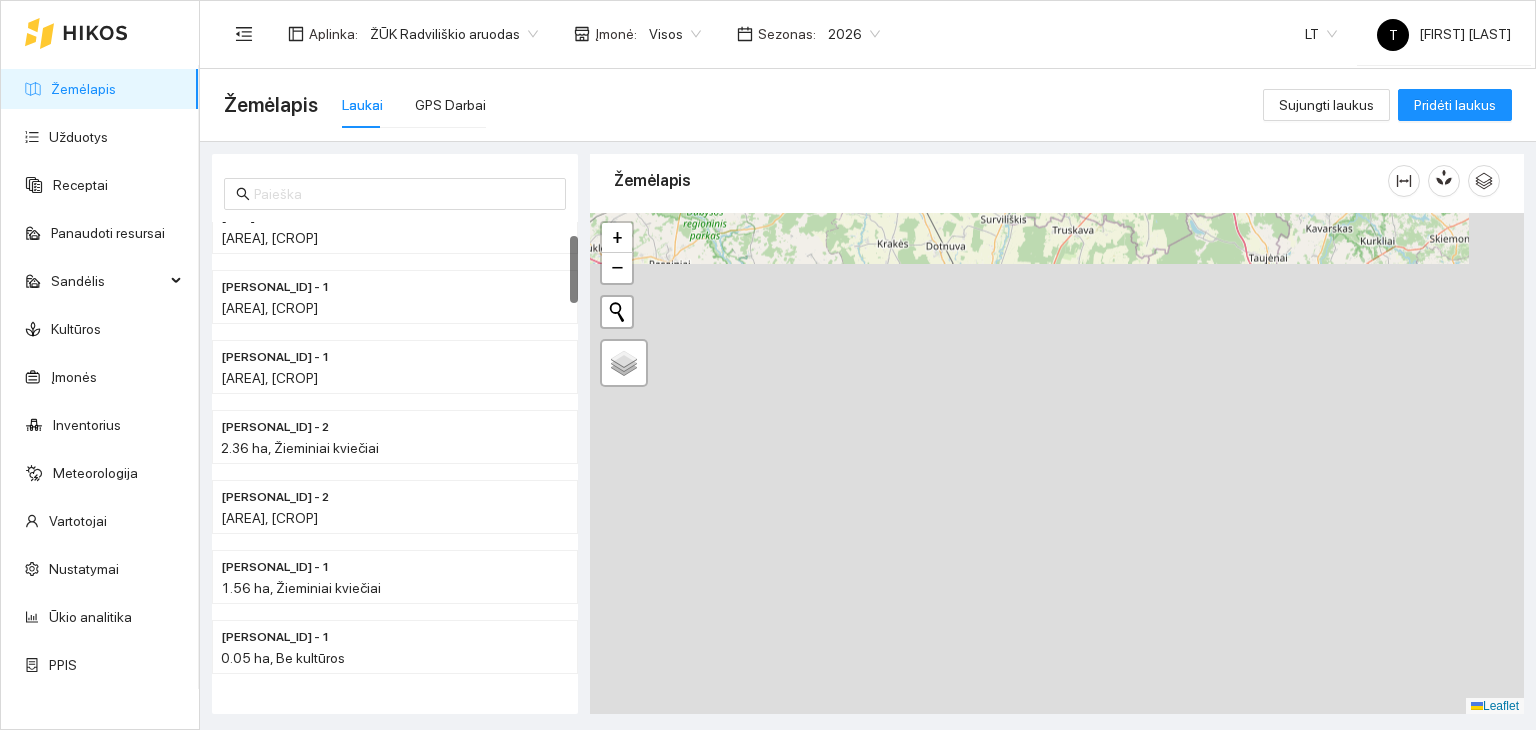 drag, startPoint x: 850, startPoint y: 405, endPoint x: 819, endPoint y: 73, distance: 333.44415 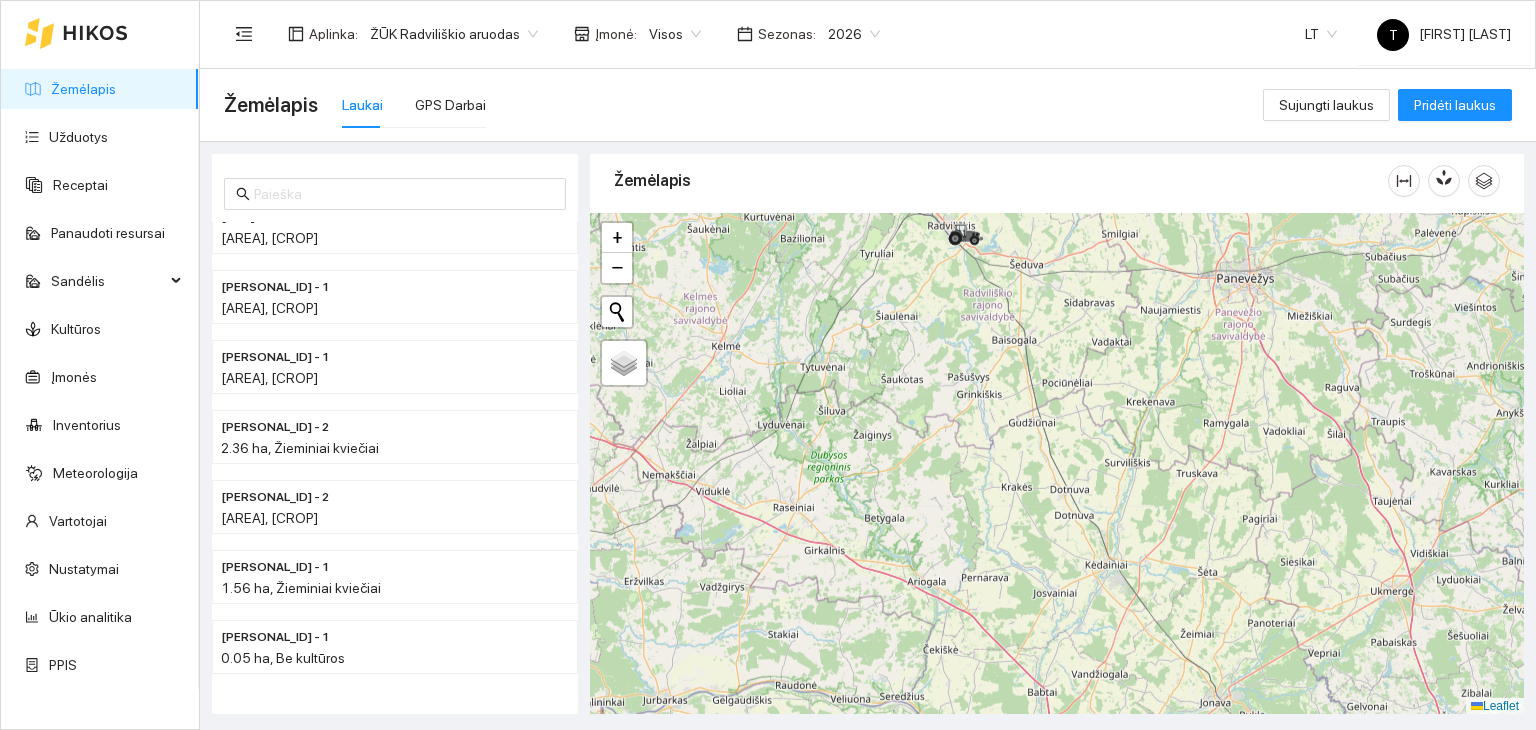 drag, startPoint x: 744, startPoint y: 306, endPoint x: 879, endPoint y: 492, distance: 229.8282 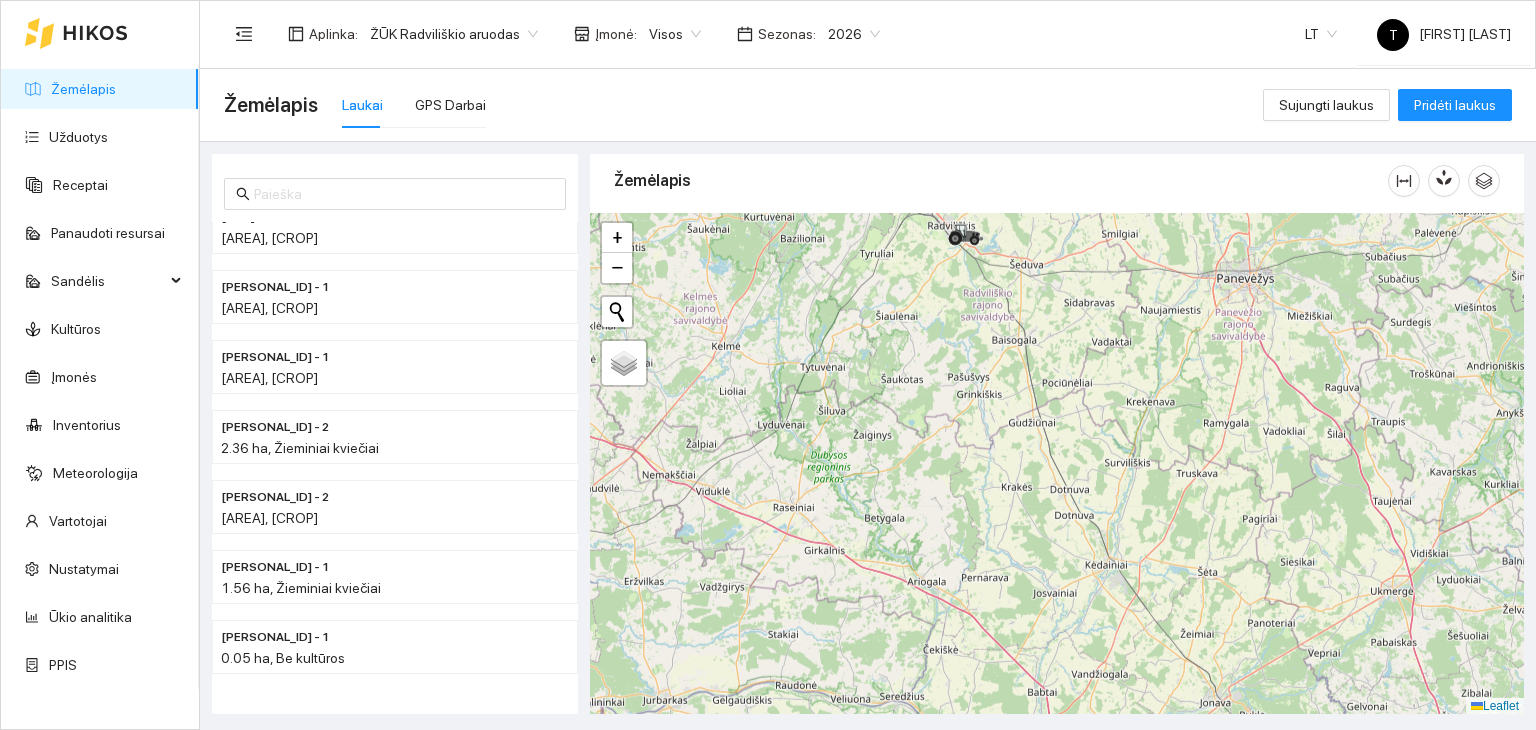 click on "+ −   Nieko nerasta. Bandykite dar kartą.  Žemėlapis  Palydovas  Leaflet" at bounding box center [1057, 464] 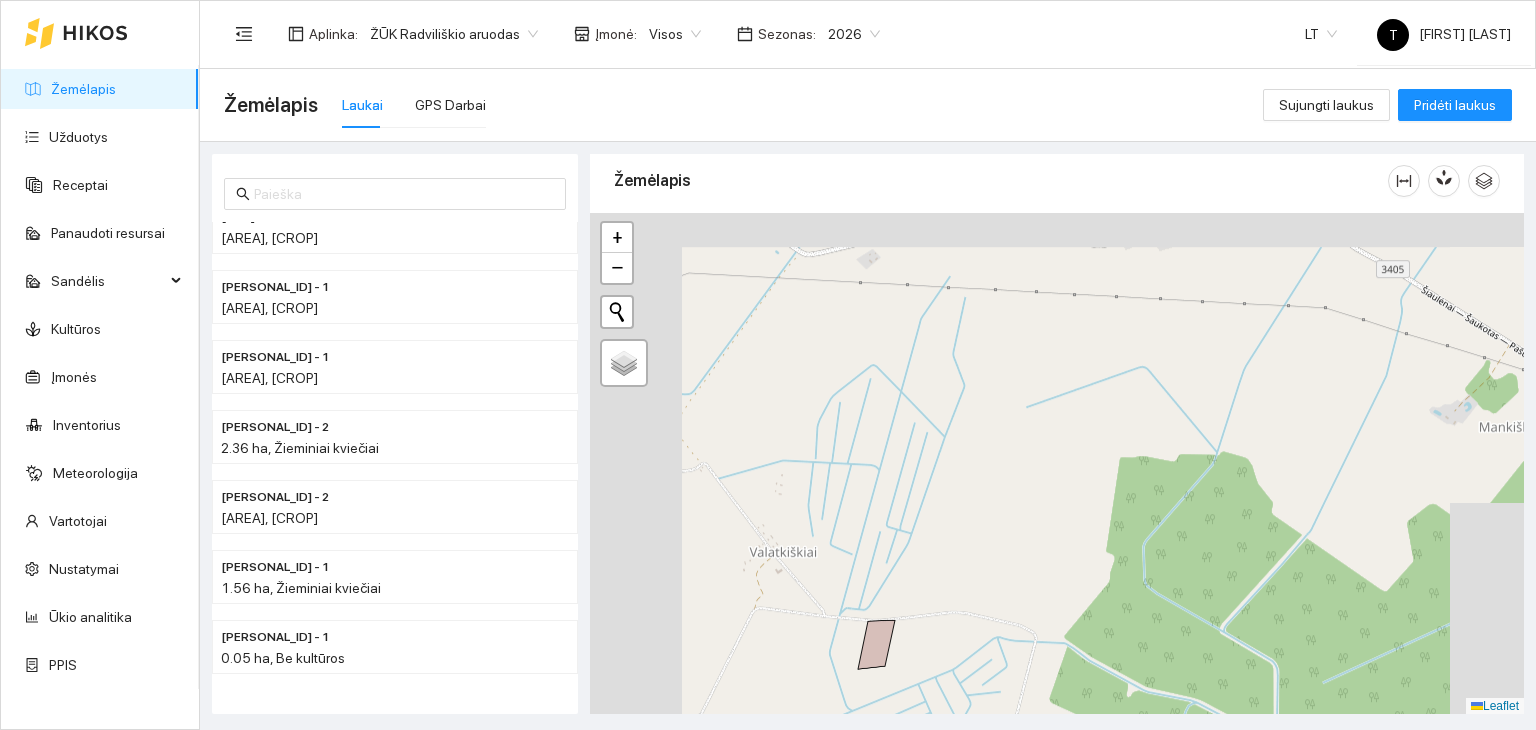 drag, startPoint x: 801, startPoint y: 376, endPoint x: 929, endPoint y: 613, distance: 269.35663 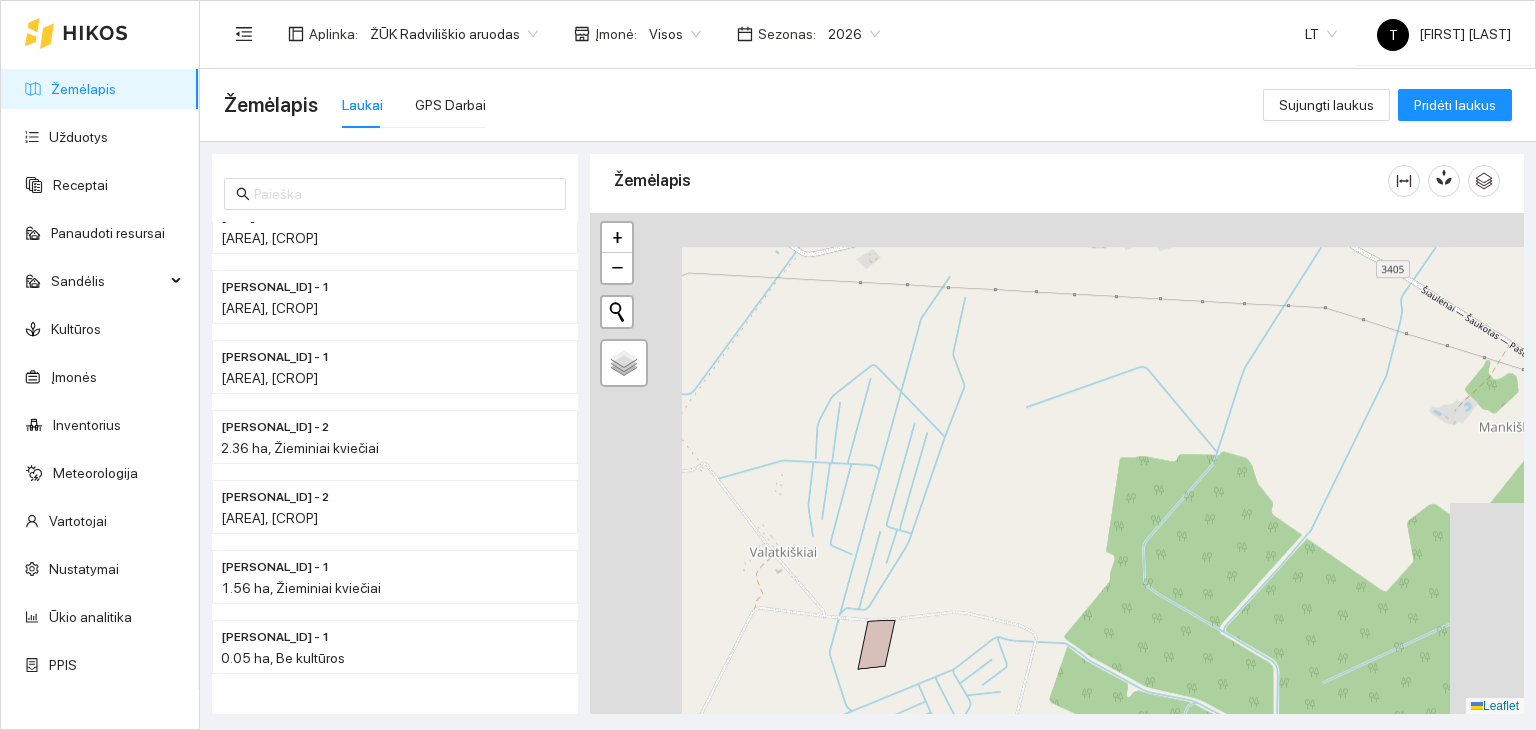 click on "+ −   Nieko nerasta. Bandykite dar kartą.  Žemėlapis  Palydovas  Leaflet" at bounding box center [1057, 464] 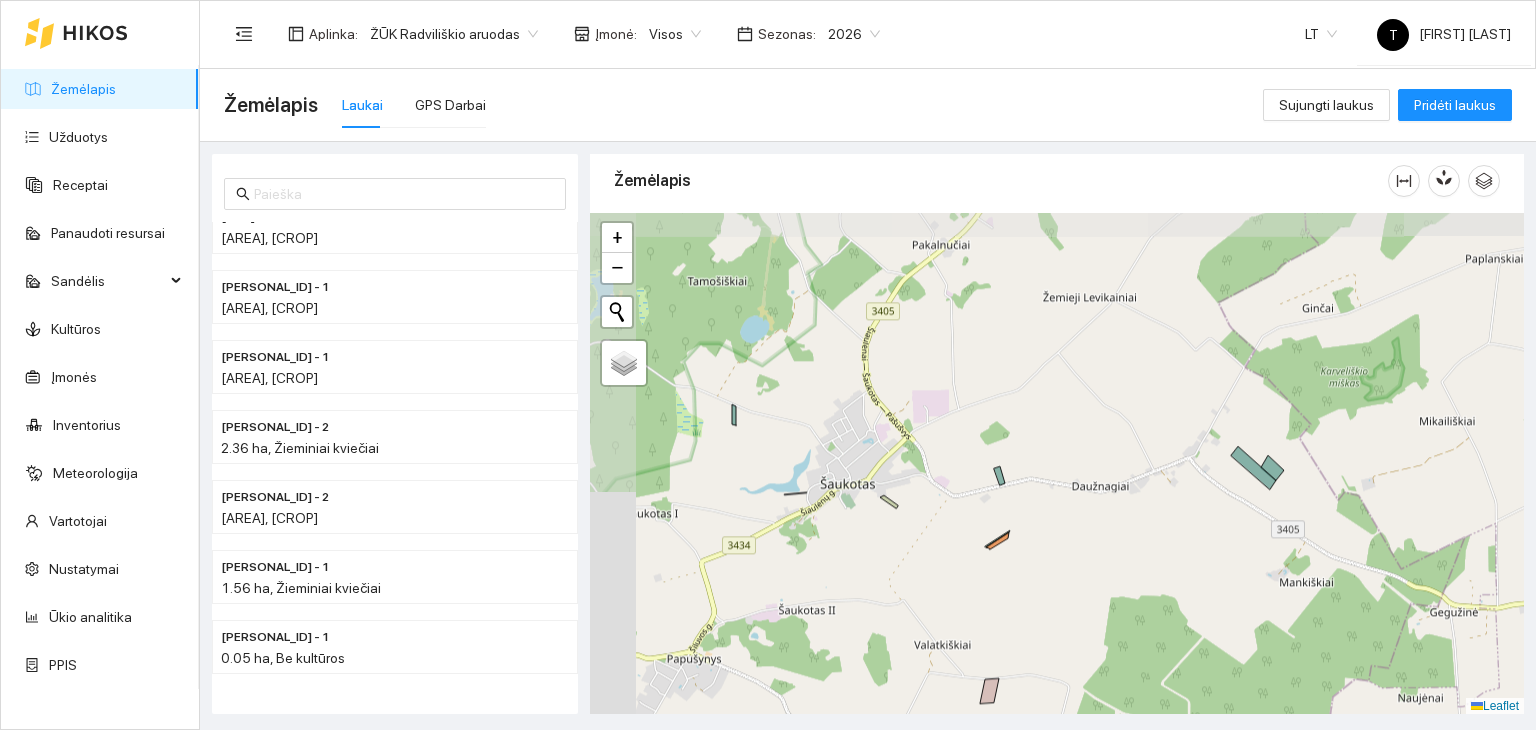 drag, startPoint x: 812, startPoint y: 460, endPoint x: 861, endPoint y: 527, distance: 83.00603 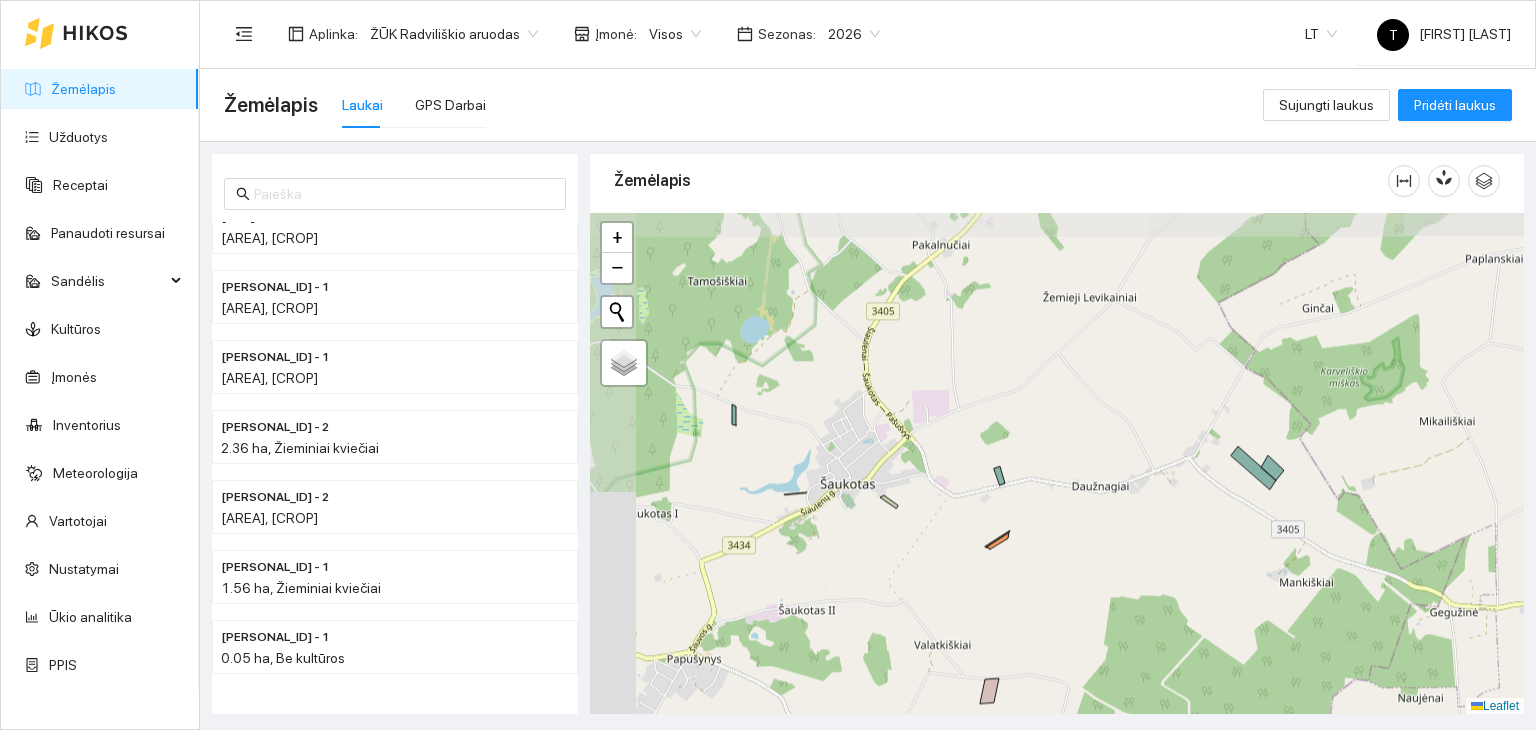 click on "+ −   Nieko nerasta. Bandykite dar kartą.  Žemėlapis  Palydovas  Leaflet" at bounding box center [1057, 464] 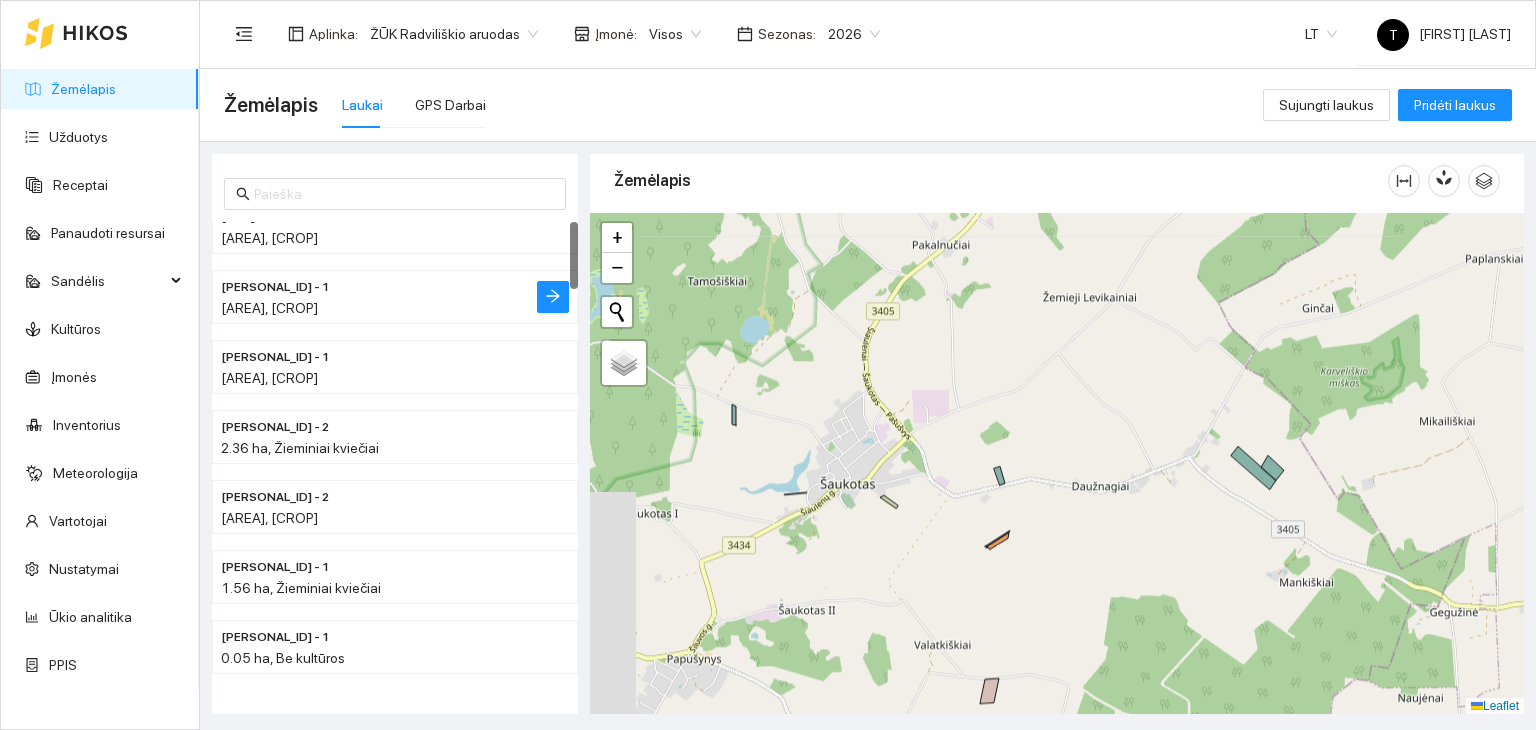 scroll, scrollTop: 0, scrollLeft: 0, axis: both 